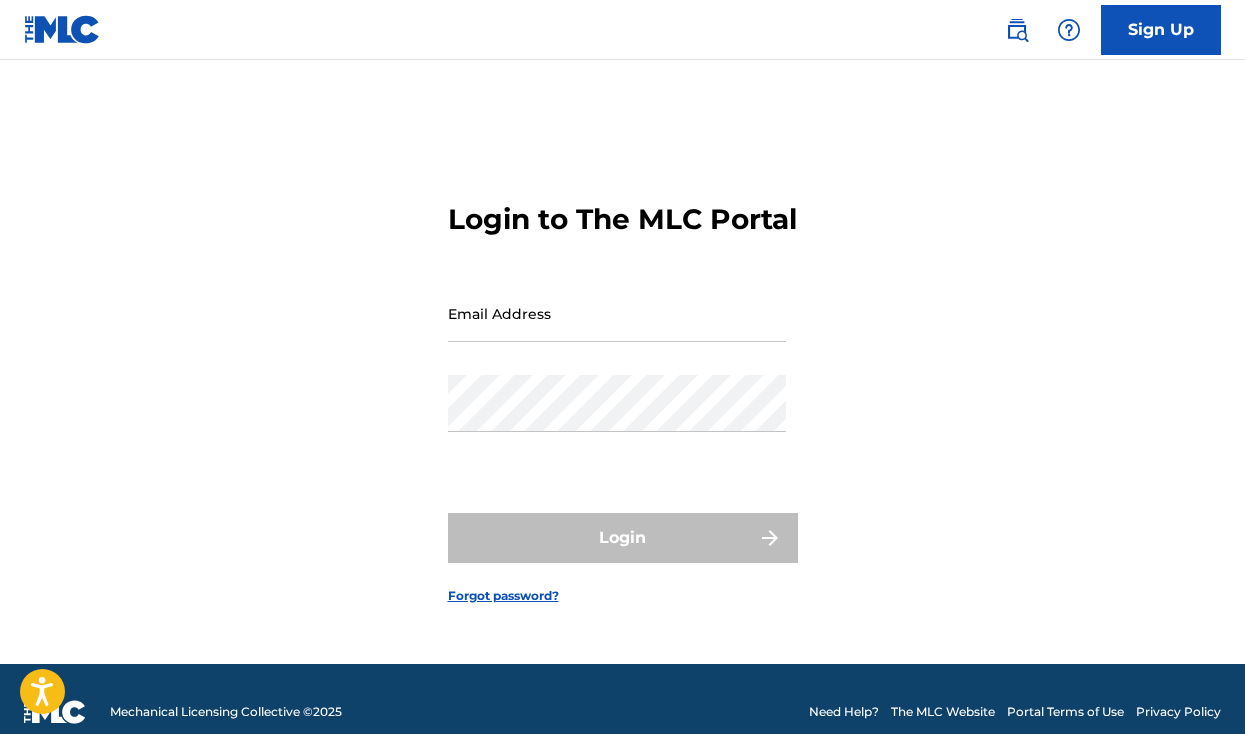 scroll, scrollTop: 0, scrollLeft: 0, axis: both 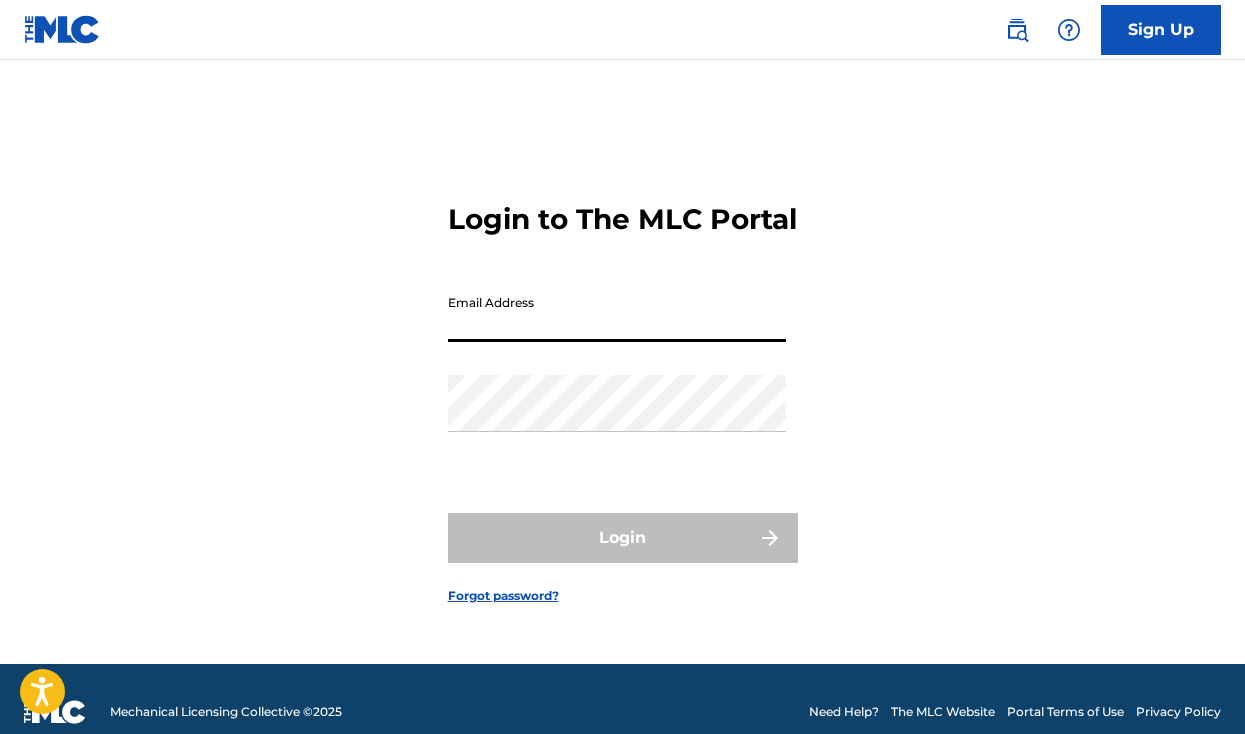 drag, startPoint x: 575, startPoint y: 357, endPoint x: 560, endPoint y: 382, distance: 29.15476 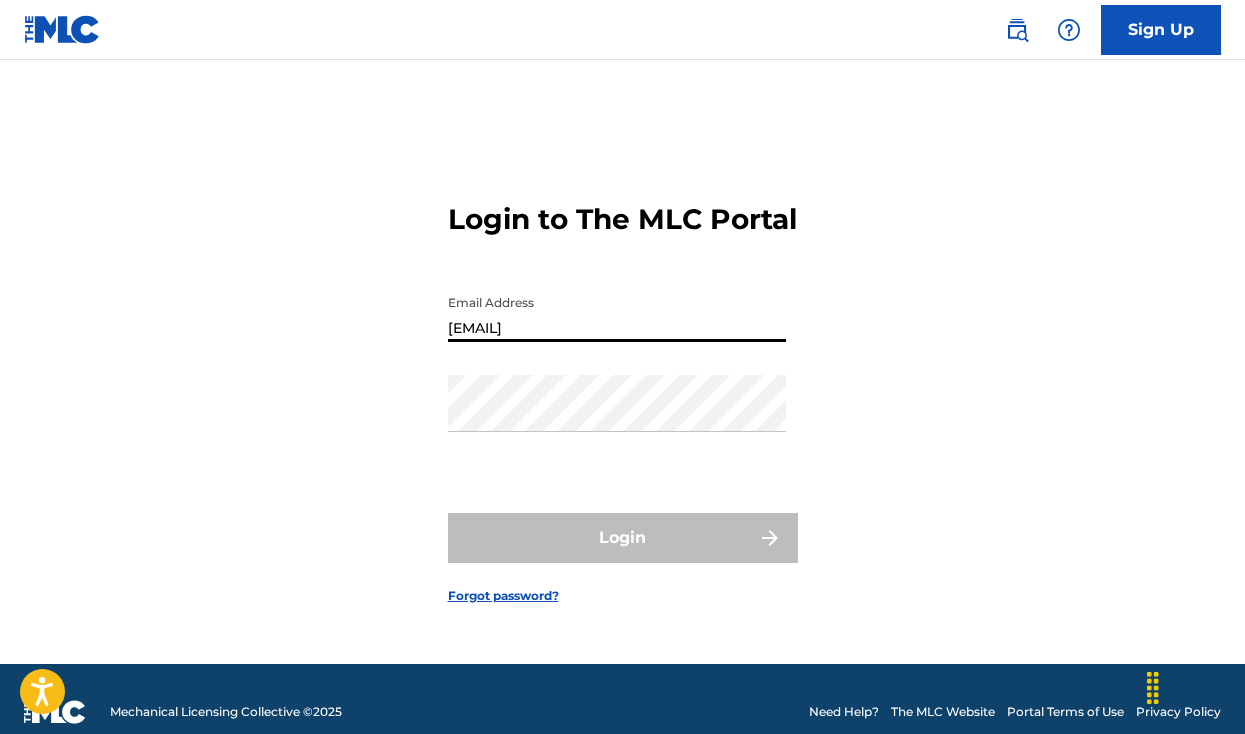 type on "[EMAIL]" 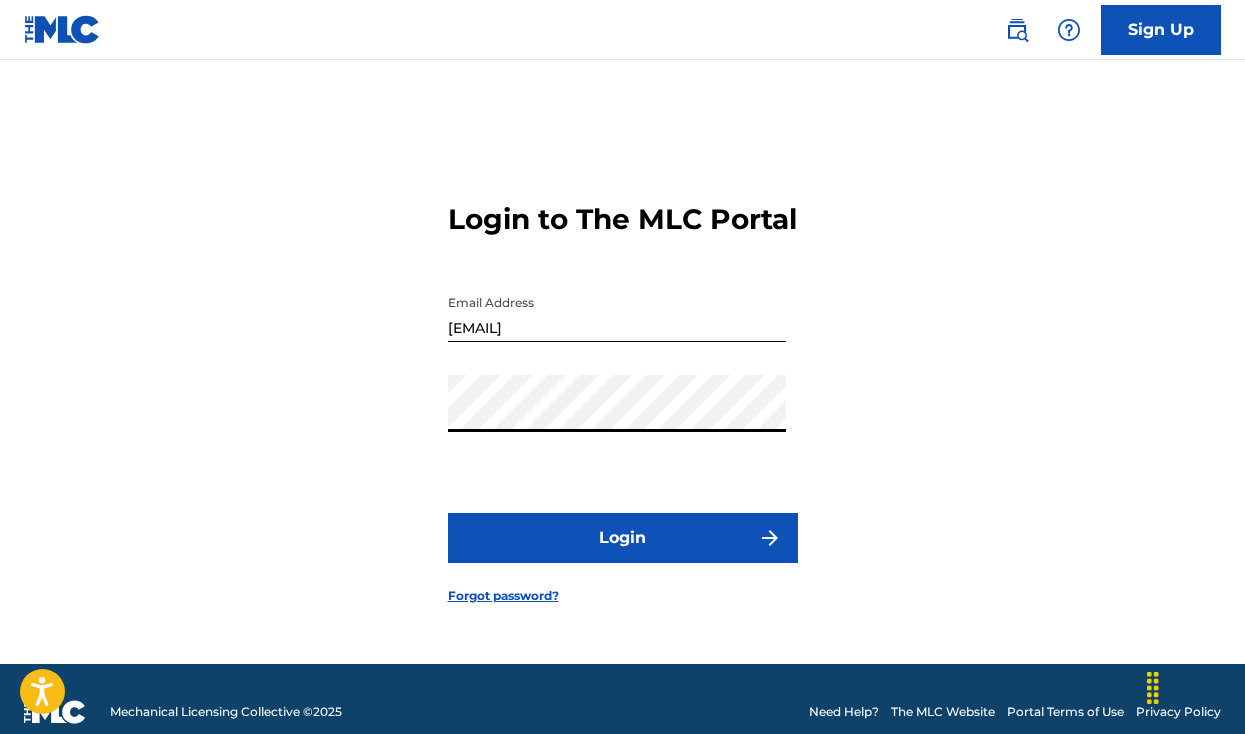 click on "Login" at bounding box center [623, 538] 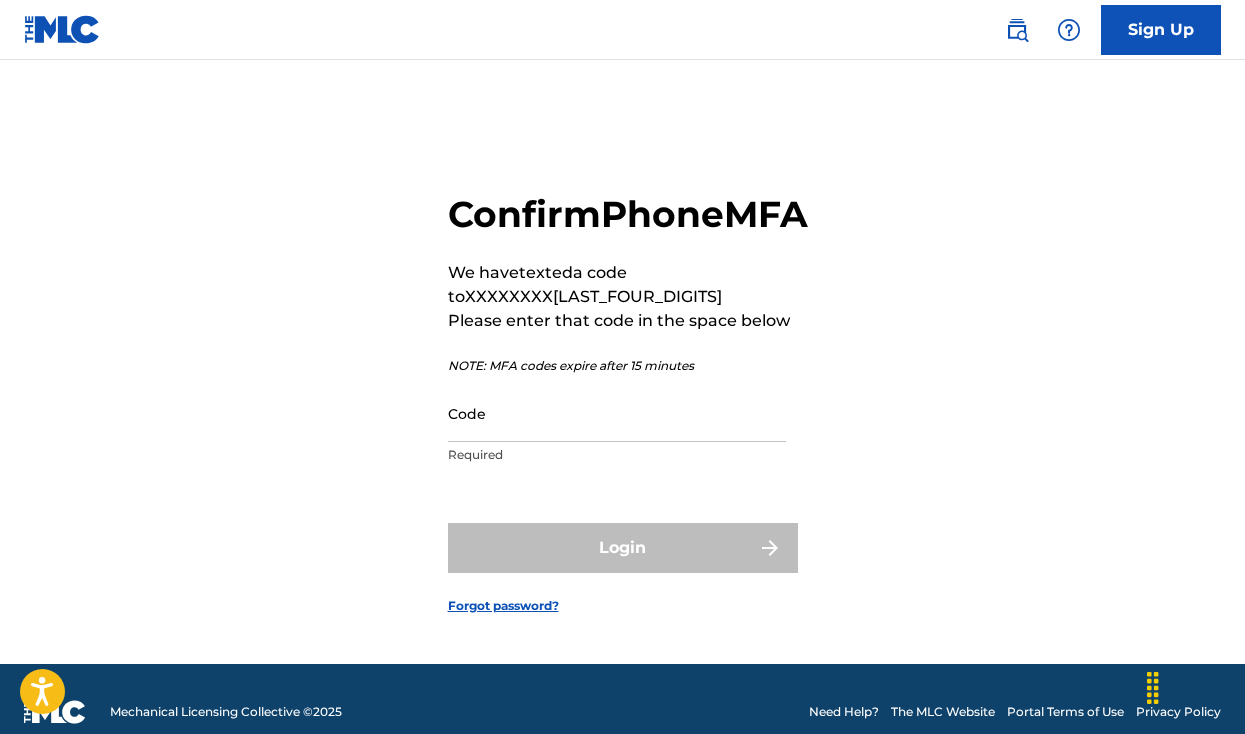 click on "Code" at bounding box center [617, 413] 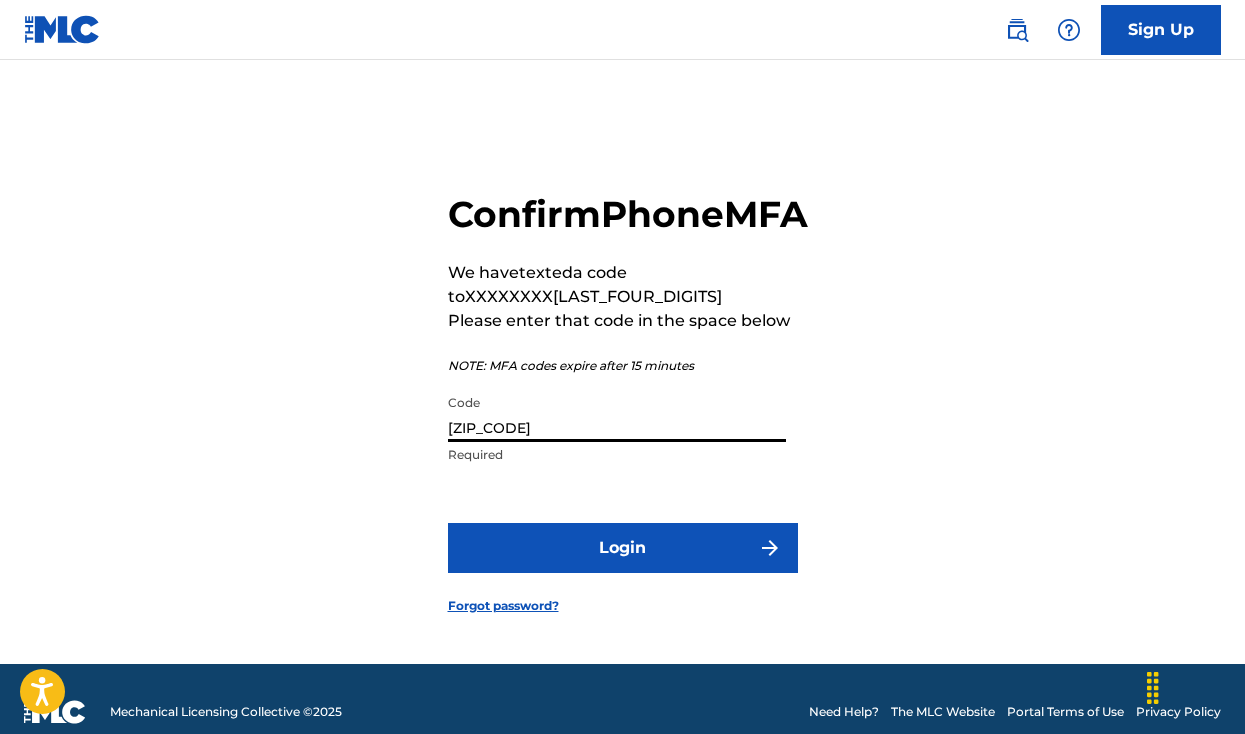 type on "[ZIP_CODE]" 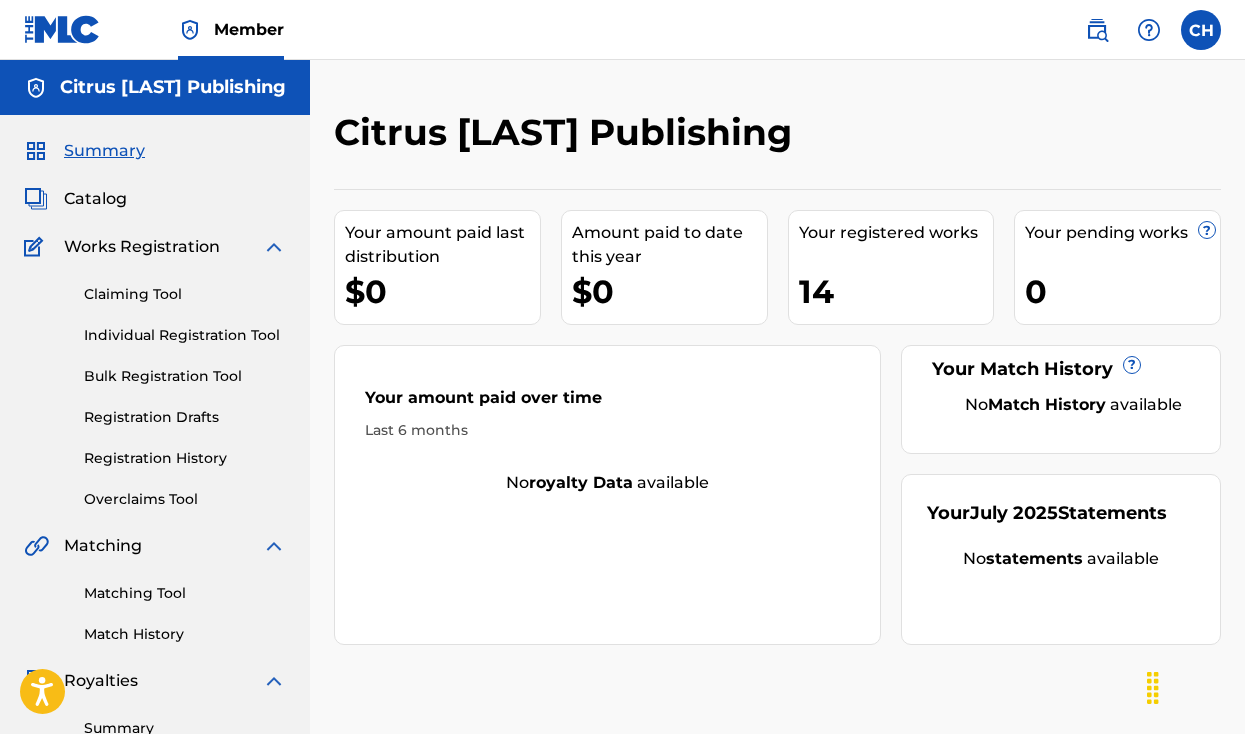 scroll, scrollTop: 0, scrollLeft: 0, axis: both 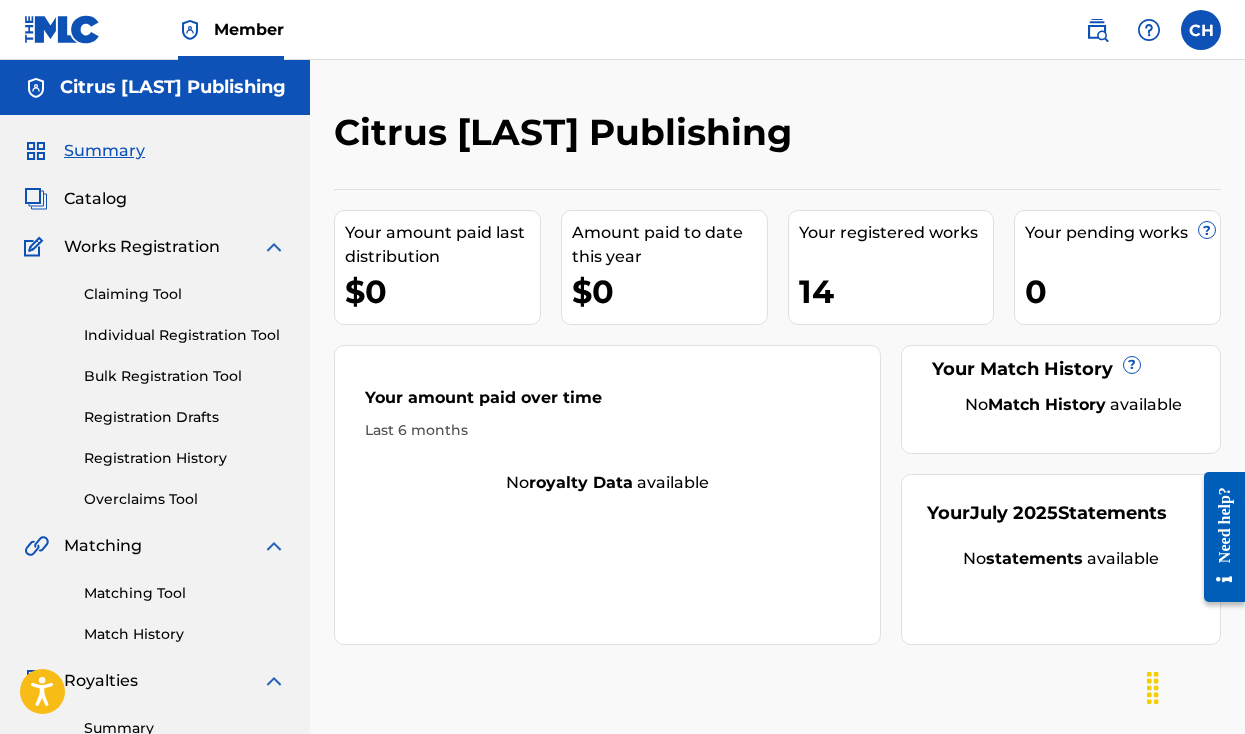 click on "Catalog" at bounding box center (95, 199) 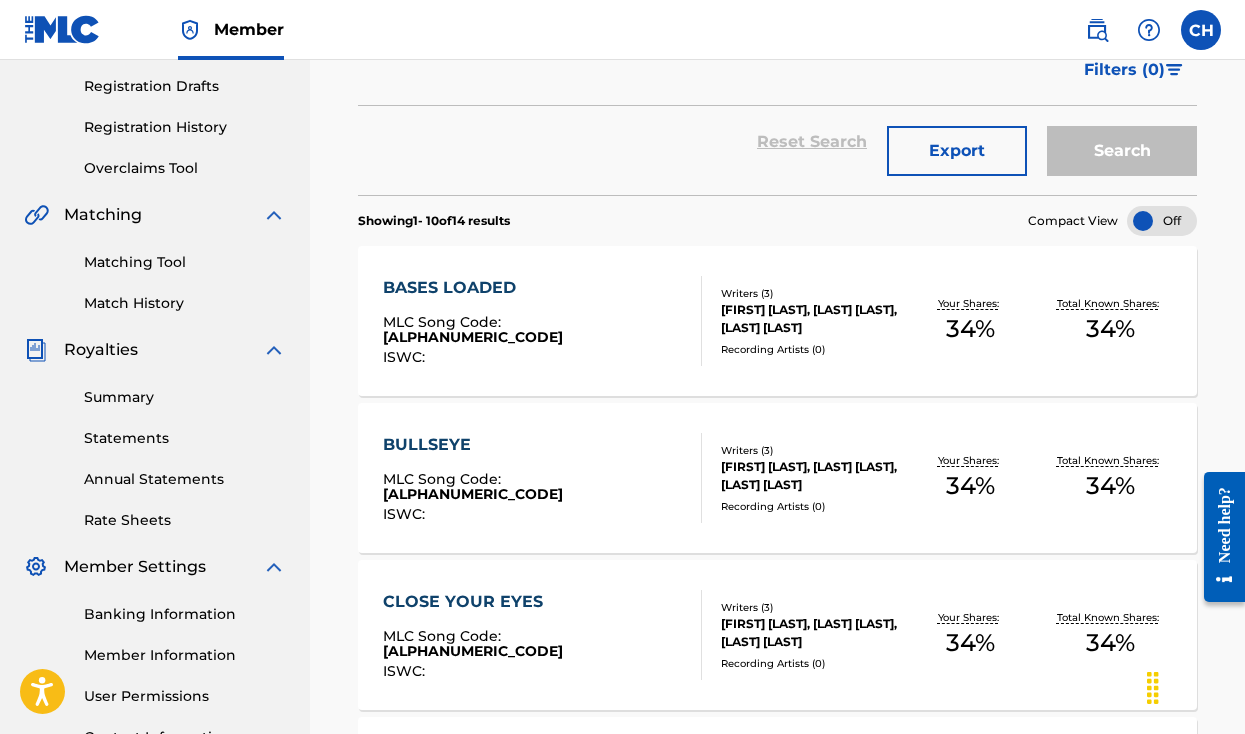 scroll, scrollTop: 331, scrollLeft: 0, axis: vertical 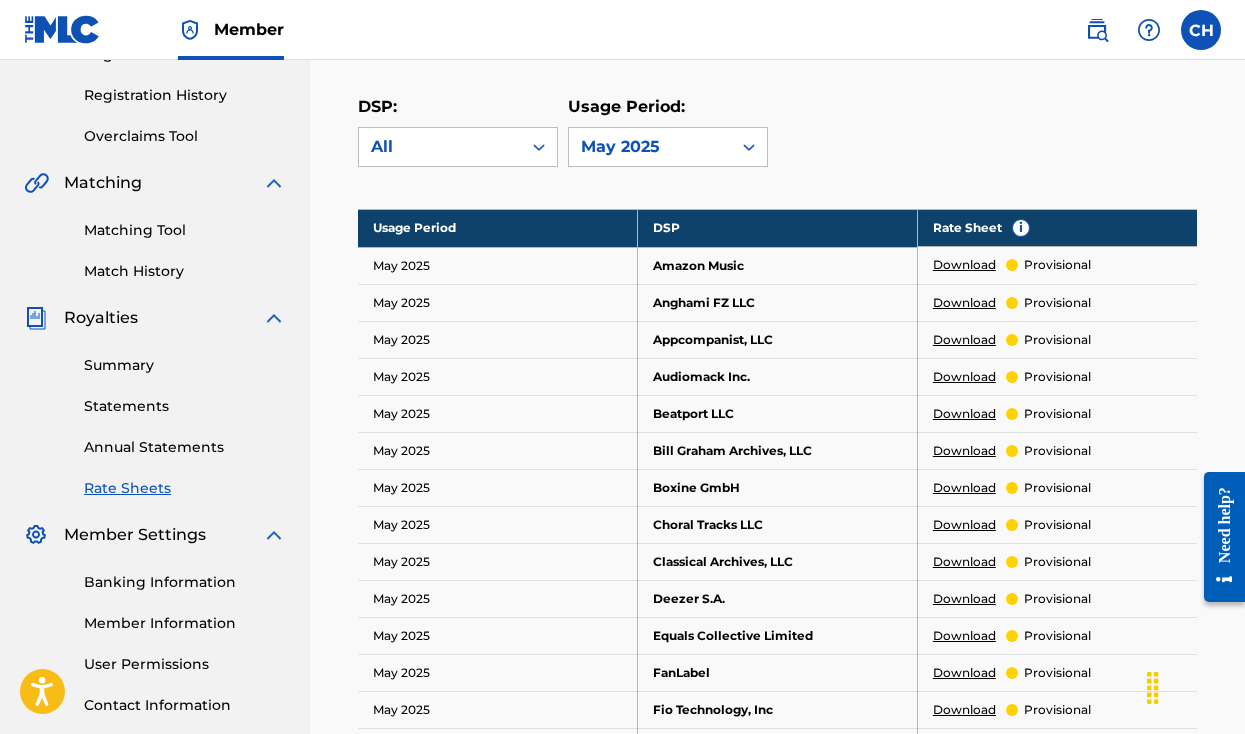 click on "Summary" at bounding box center (185, 365) 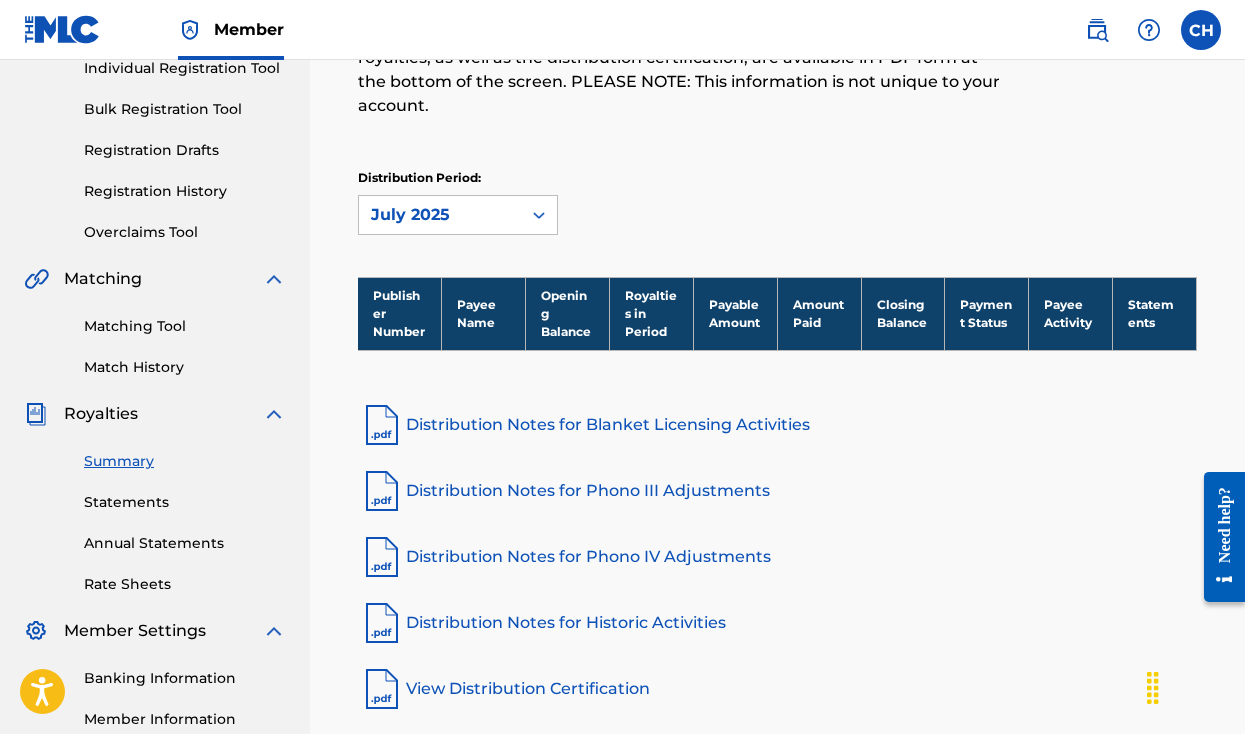 scroll, scrollTop: 255, scrollLeft: 0, axis: vertical 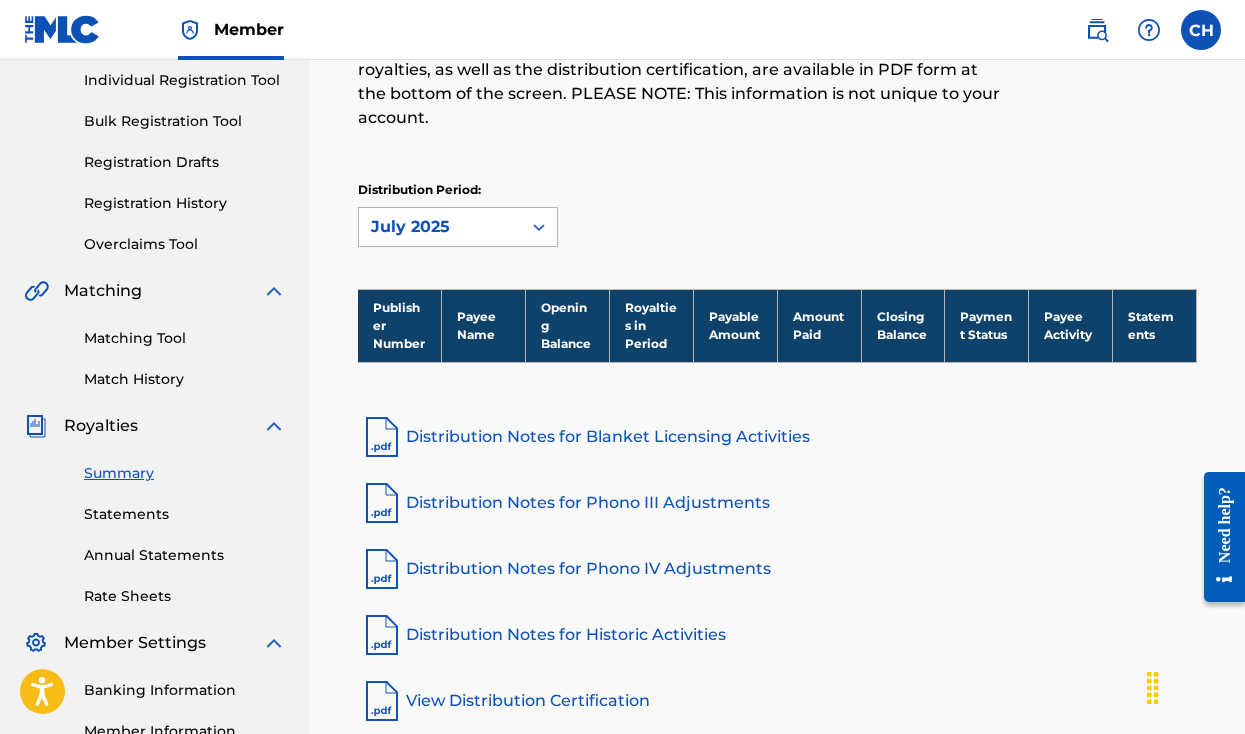 click on "July 2025" at bounding box center (440, 227) 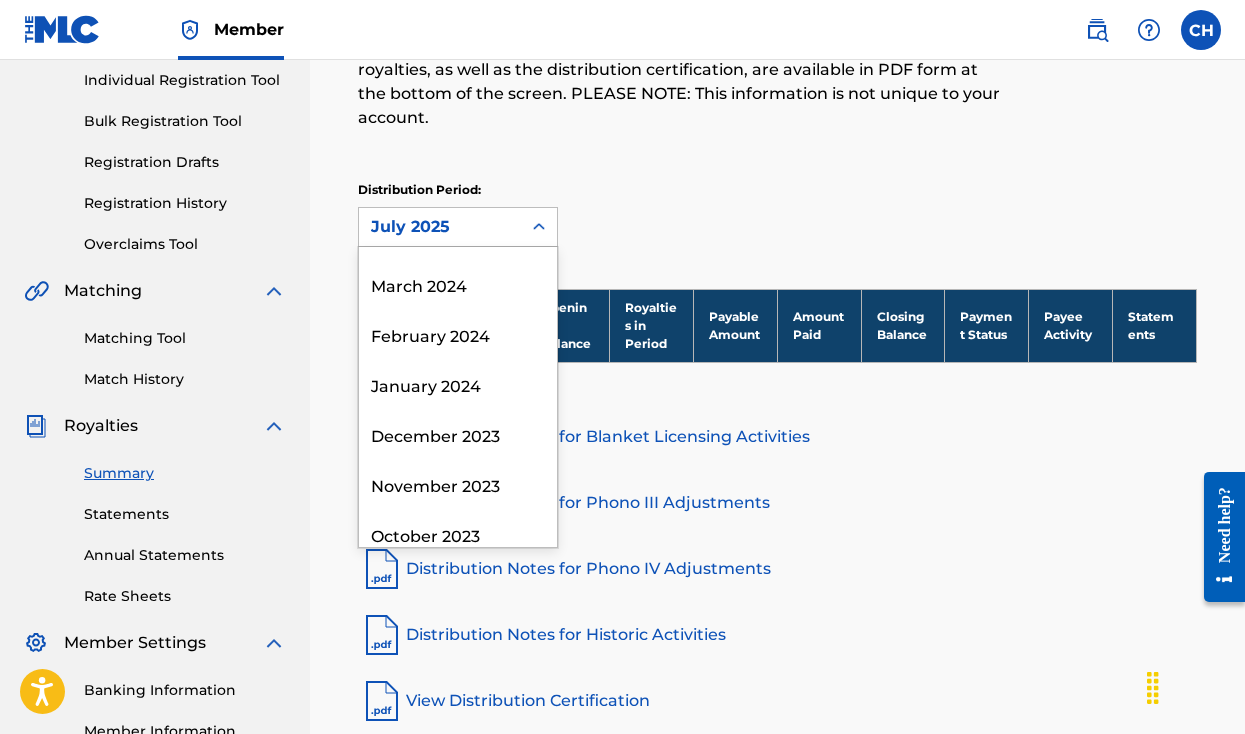 scroll, scrollTop: 799, scrollLeft: 0, axis: vertical 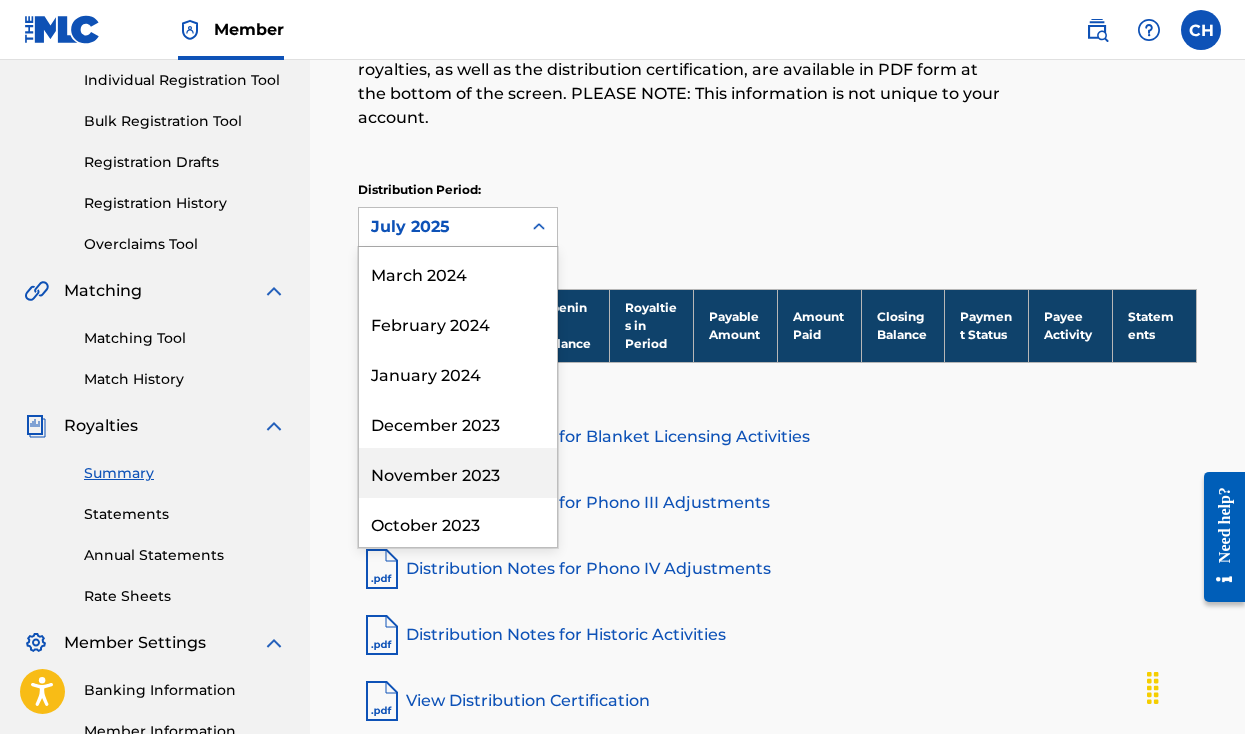 click on "December 2023" at bounding box center [458, 423] 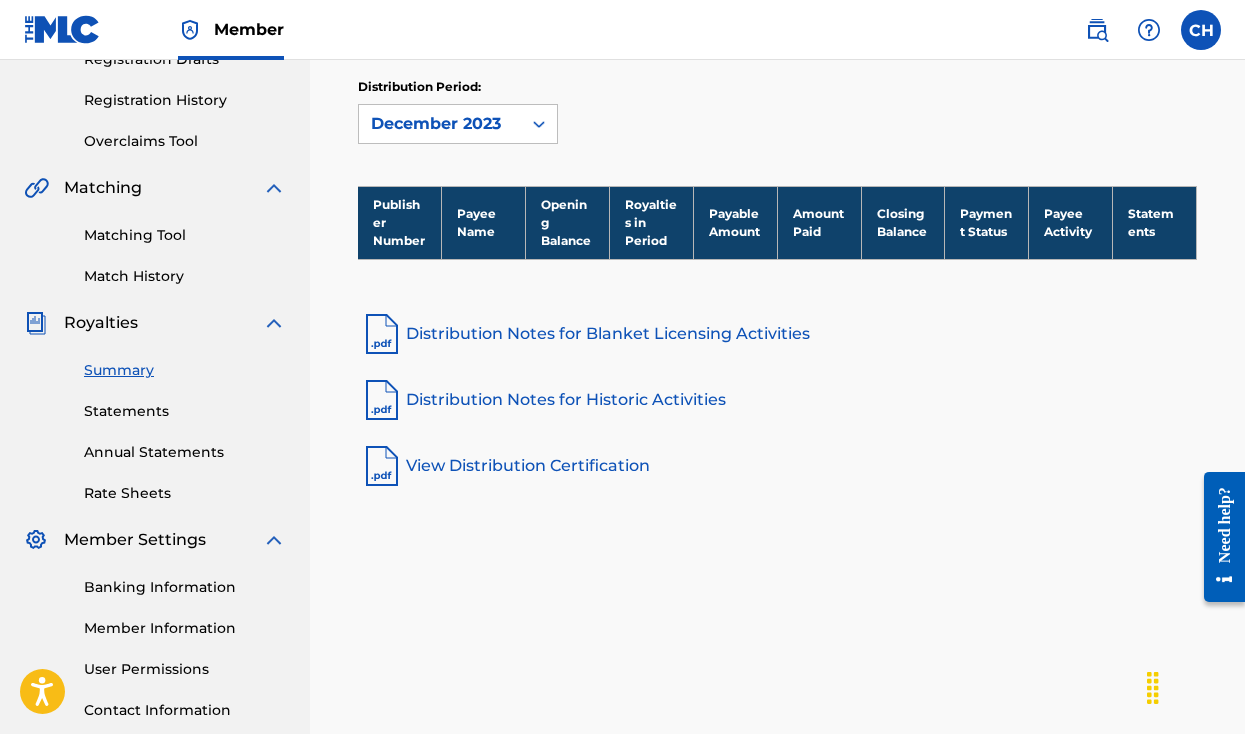 scroll, scrollTop: 361, scrollLeft: 0, axis: vertical 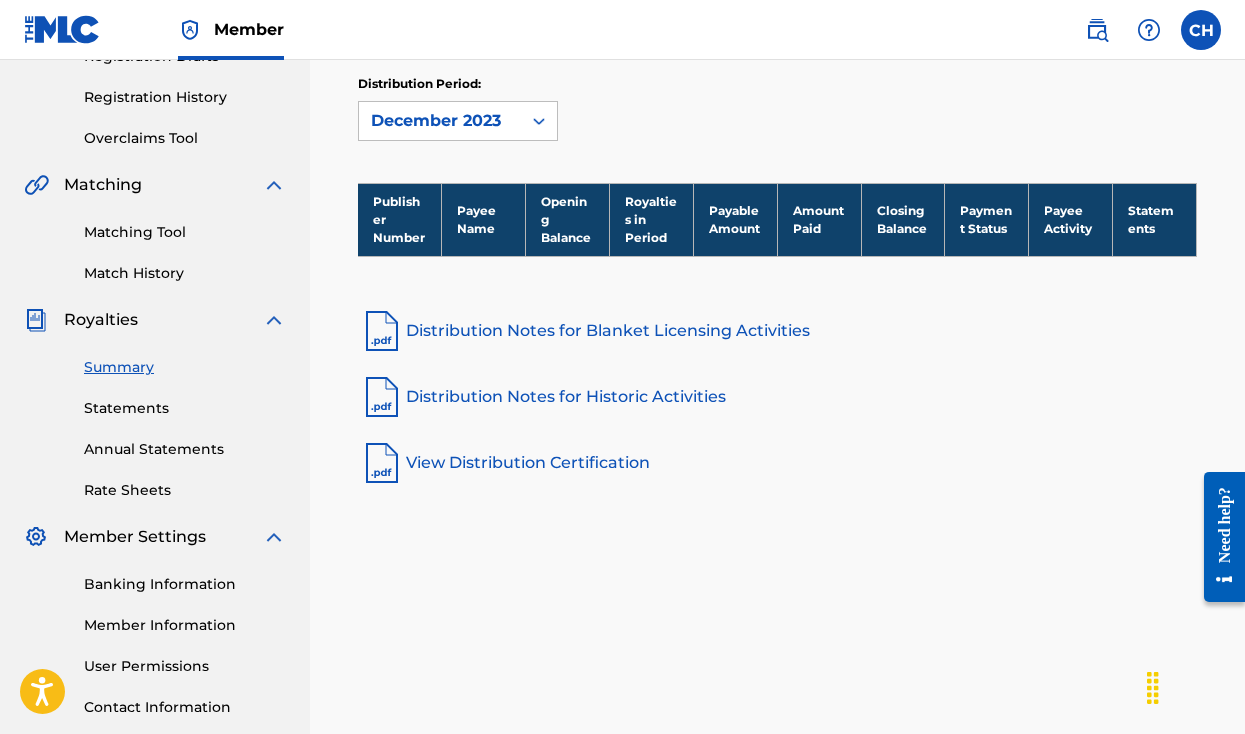 click on "Statements" at bounding box center (185, 408) 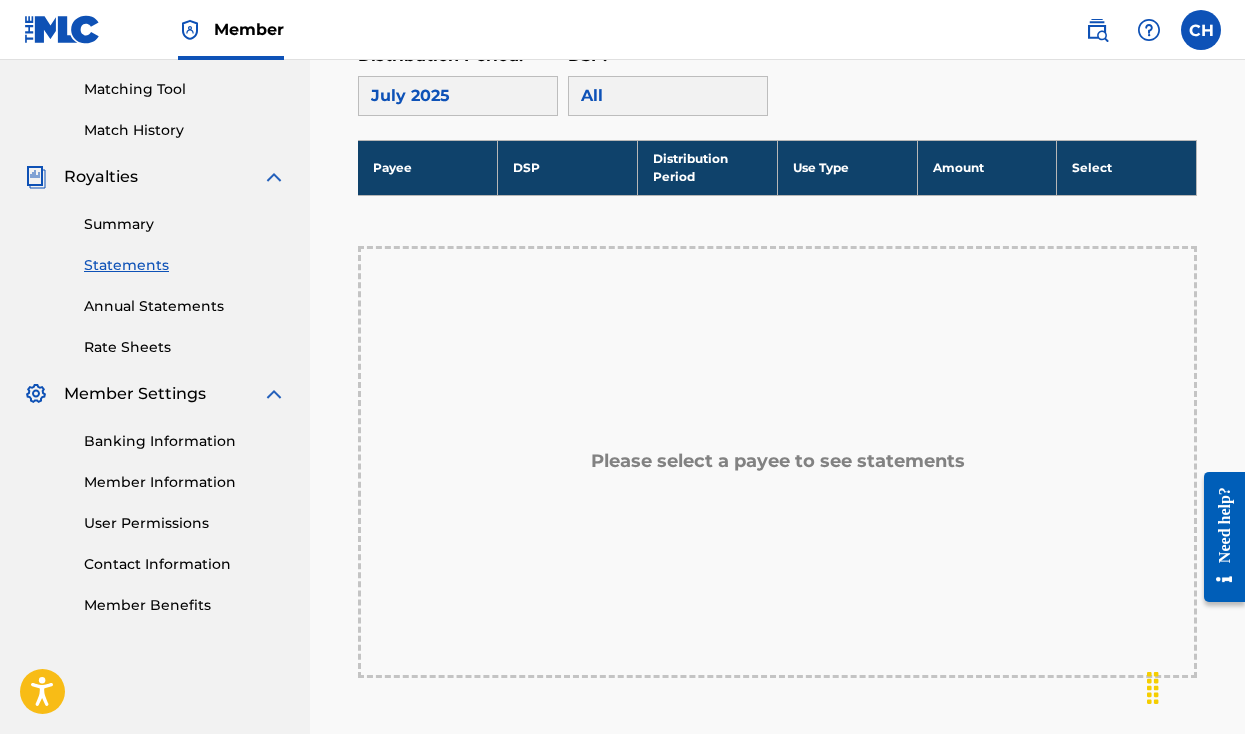 scroll, scrollTop: 492, scrollLeft: 0, axis: vertical 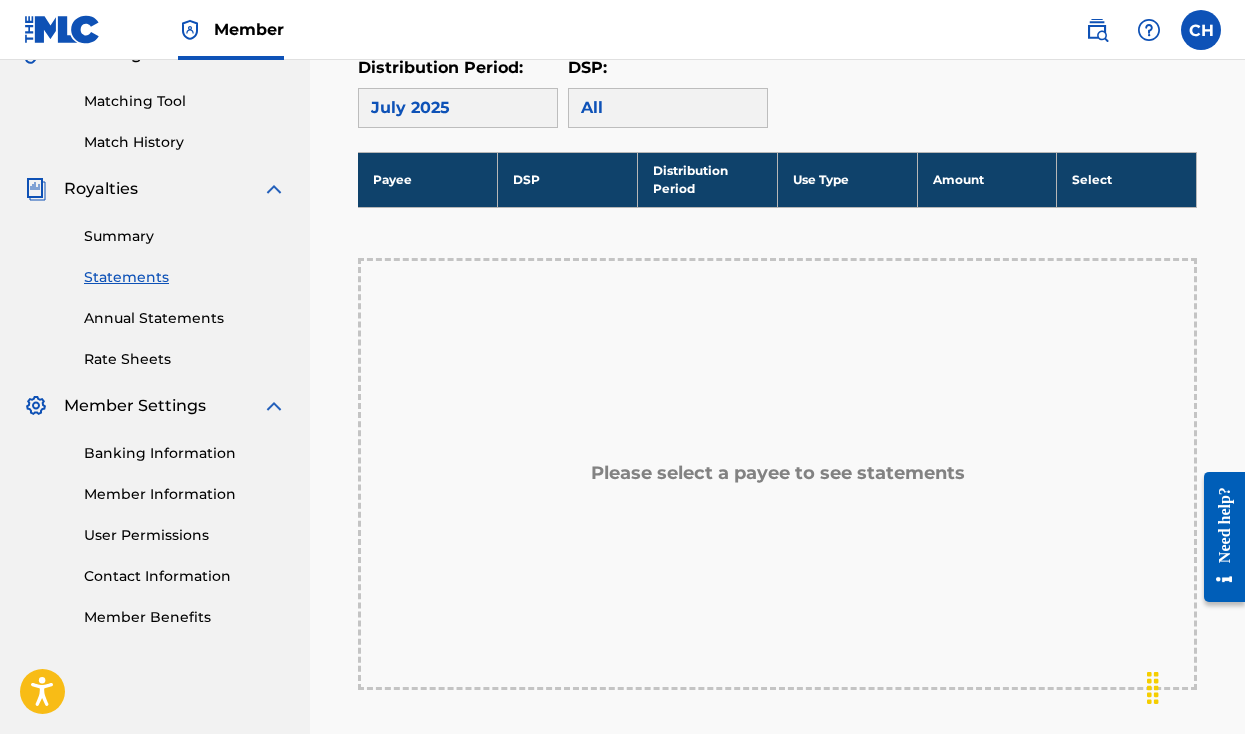 click on "Please select a payee to see statements" at bounding box center (777, 474) 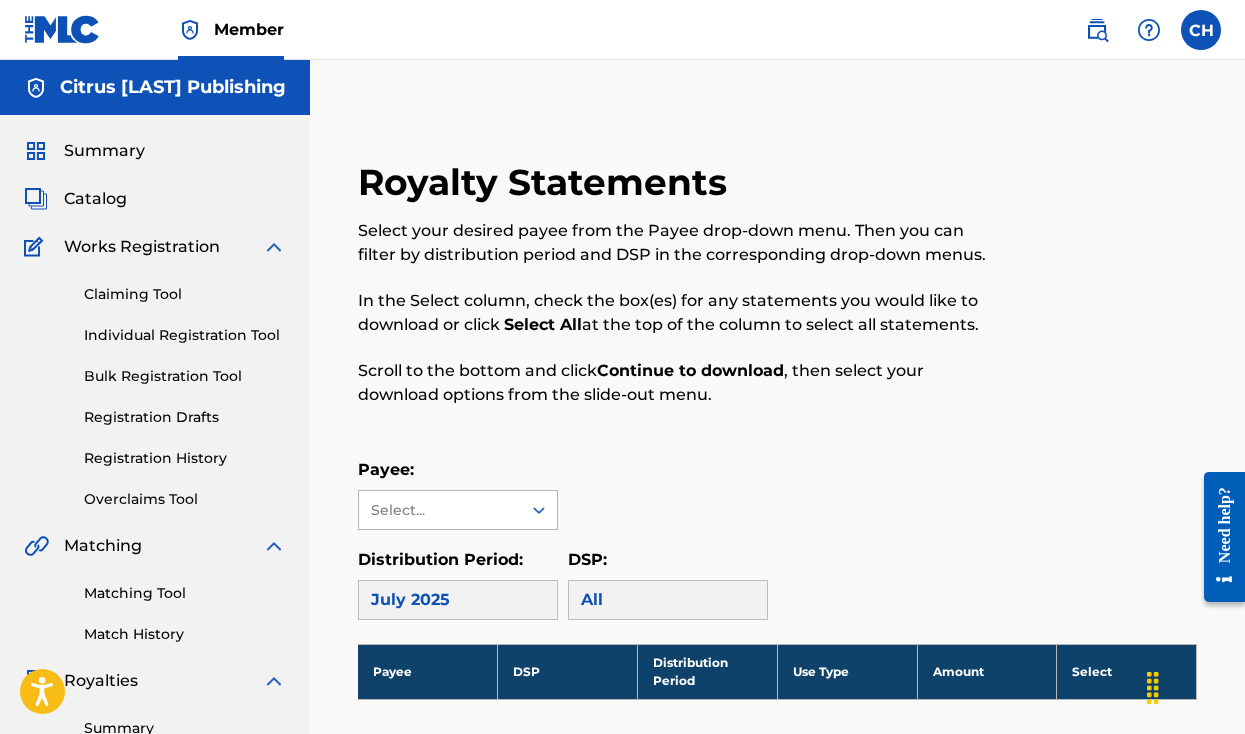 scroll, scrollTop: -1, scrollLeft: 0, axis: vertical 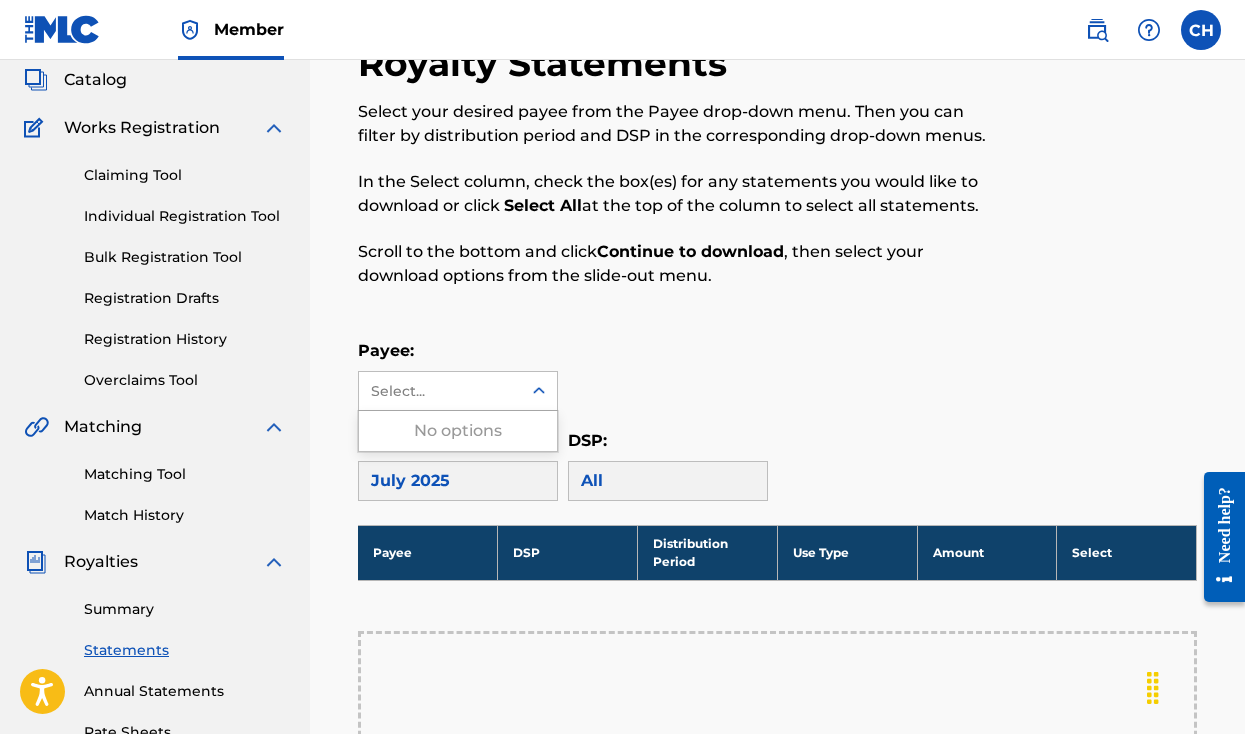 click on "Royalty Statements Select your desired payee from the Payee drop-down menu. Then you can filter by distribution period and DSP in the corresponding drop-down menus. In the Select column, check the box(es) for any statements you would like to download or click    Select All   at the top of the column to select all statements. Scroll to the bottom and click  Continue to download , then select your download options from the slide-out menu. Payee: Use Up and Down to choose options, press Enter to select the currently focused option, press Escape to exit the menu, press Tab to select the option and exit the menu. Select... No options Distribution Period: [MONTH] [YEAR] DSP: All Payee DSP Distribution Period Use Type Amount Select Please select a payee to see statements Continue to download" at bounding box center [777, 657] 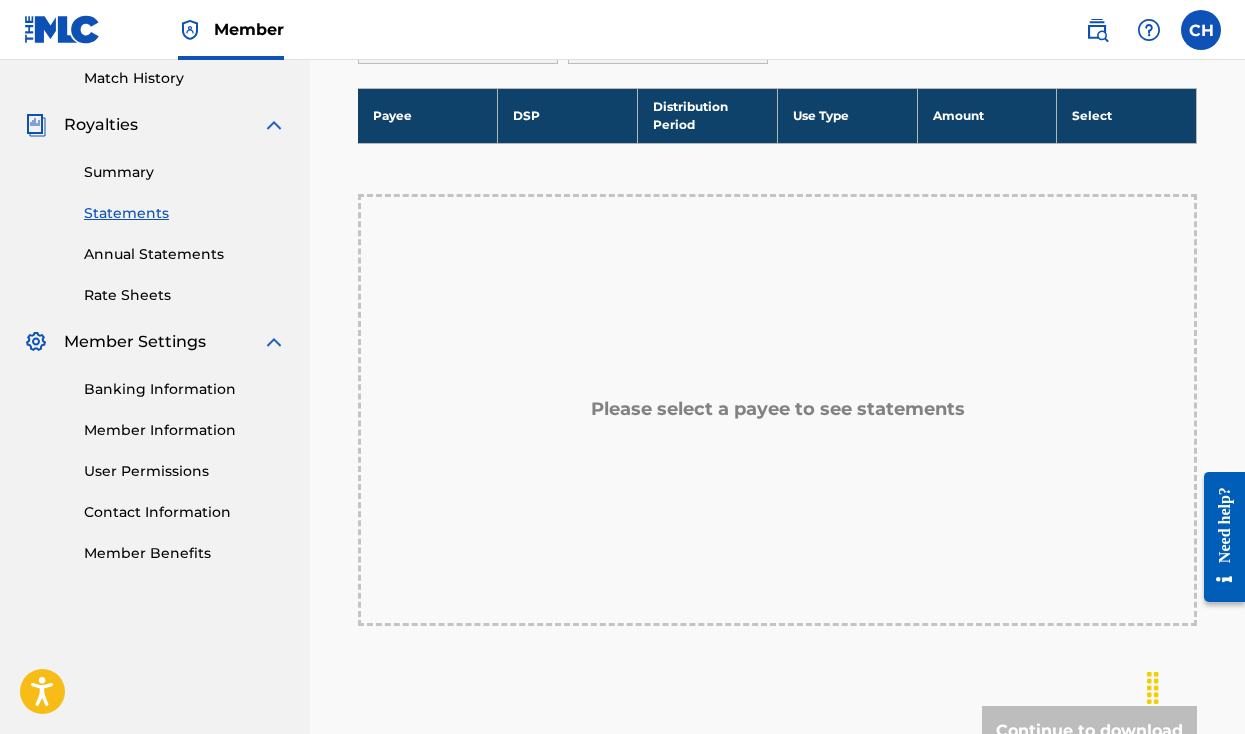scroll, scrollTop: 576, scrollLeft: 0, axis: vertical 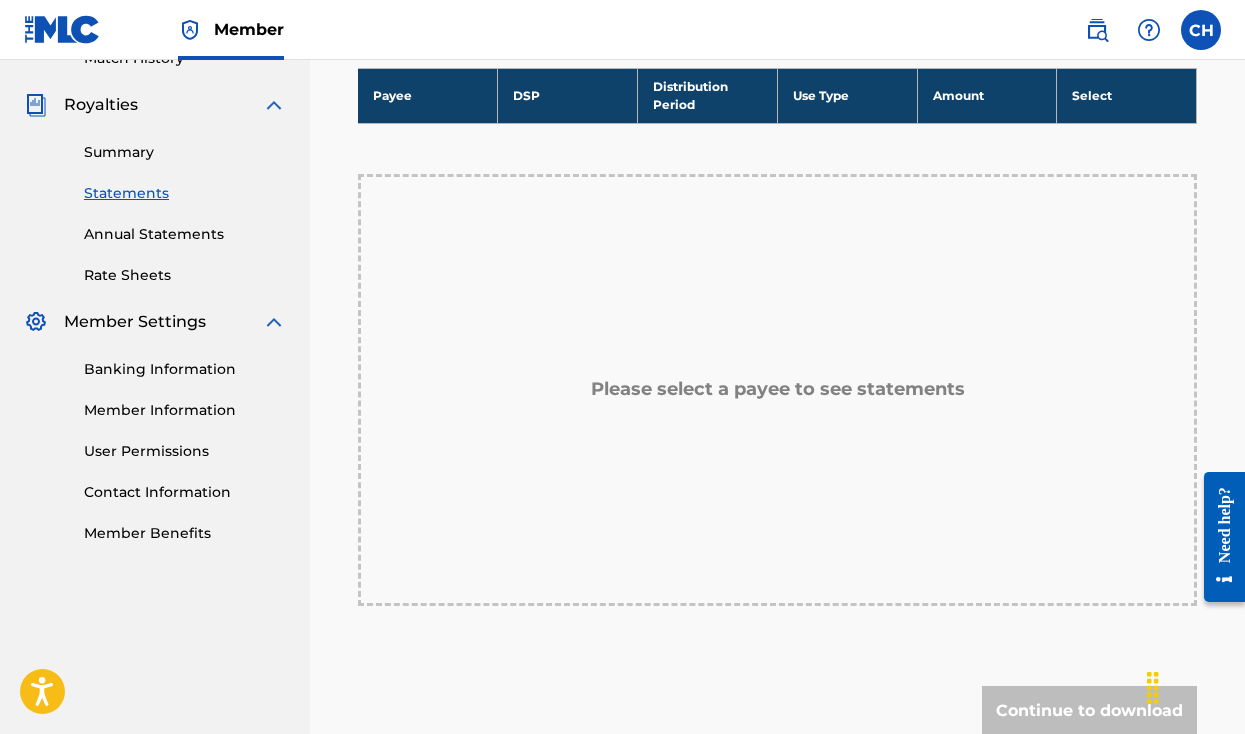 click on "Banking Information" at bounding box center (185, 369) 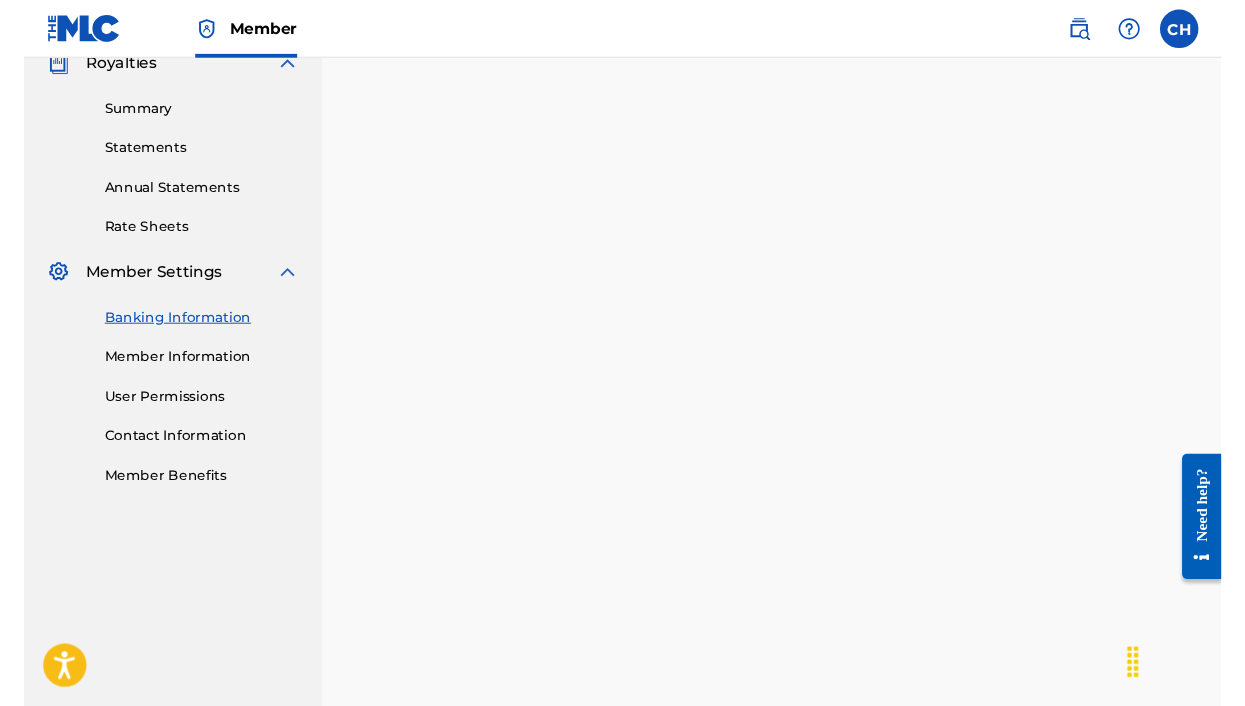 scroll, scrollTop: 639, scrollLeft: 0, axis: vertical 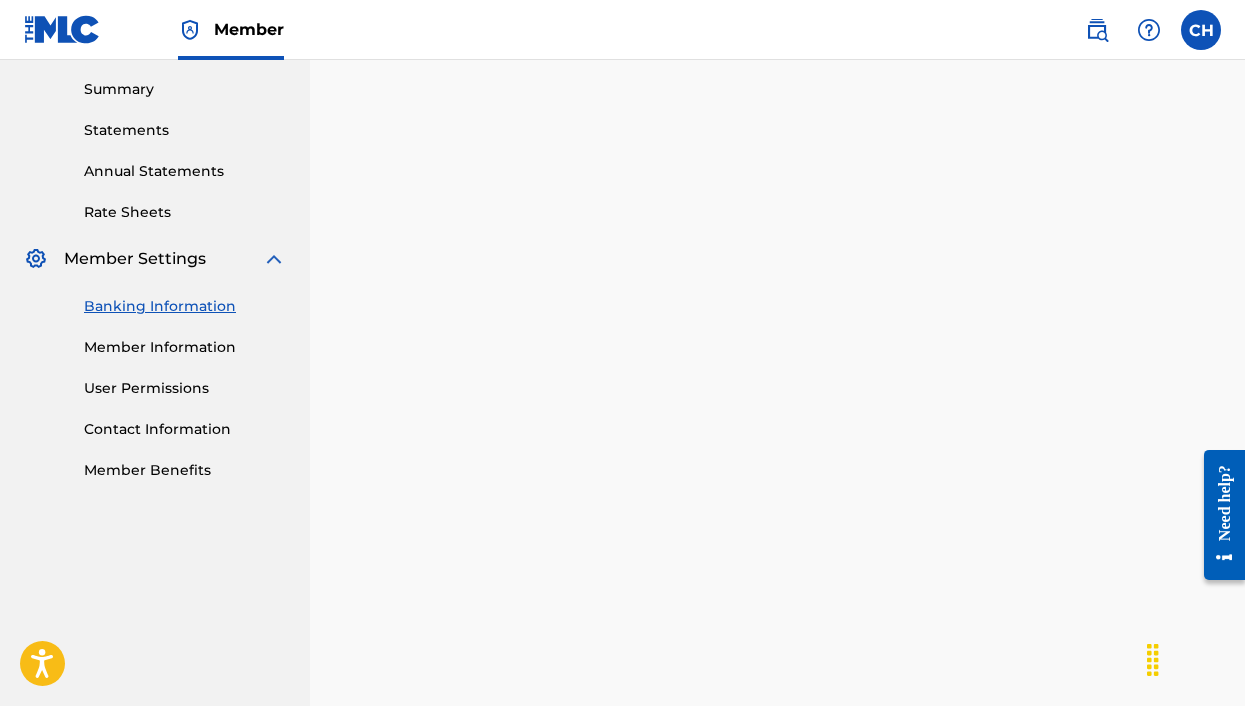 click on "Member CH CH [FIRST]   [LAST] [EMAIL] Profile Log out" at bounding box center (622, 30) 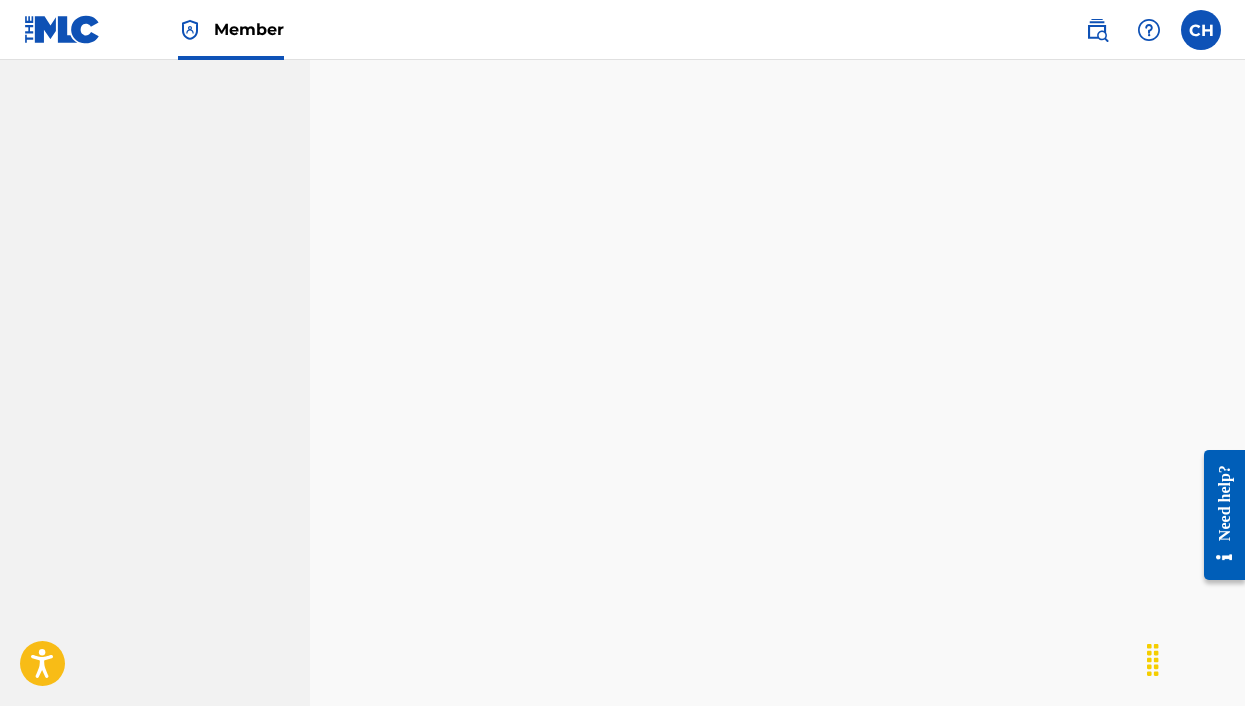 scroll, scrollTop: 1617, scrollLeft: 0, axis: vertical 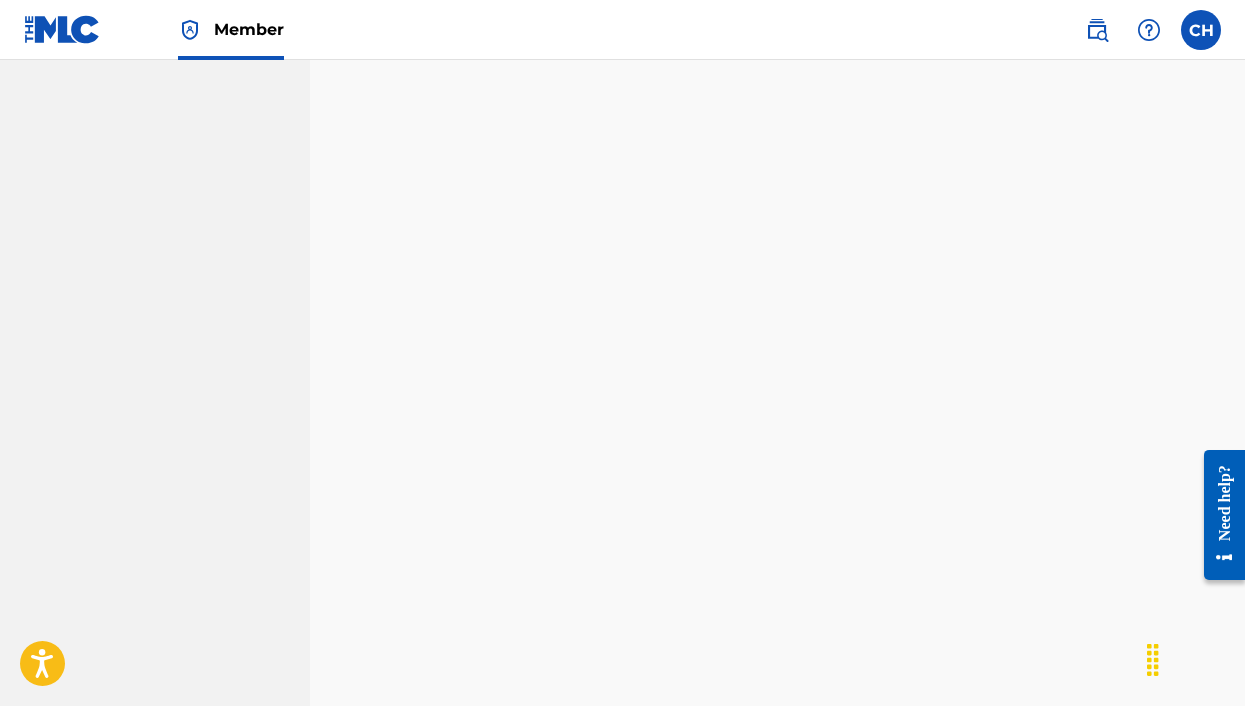 click on "Banking and Tax  The Banking and Tax tab needs to be fully completed before any royalties can be paid out. *Please note:  To ensure the royalties for each distribution are routed correctly,  this page is temporarily disabled from the 3rd through the 14th of each month.  This occurs on Central Standard Time (CST) at midnight. Mailing and Contact Banking and Tax Payee: Citrus [LAST] Publishing" at bounding box center [777, -126] 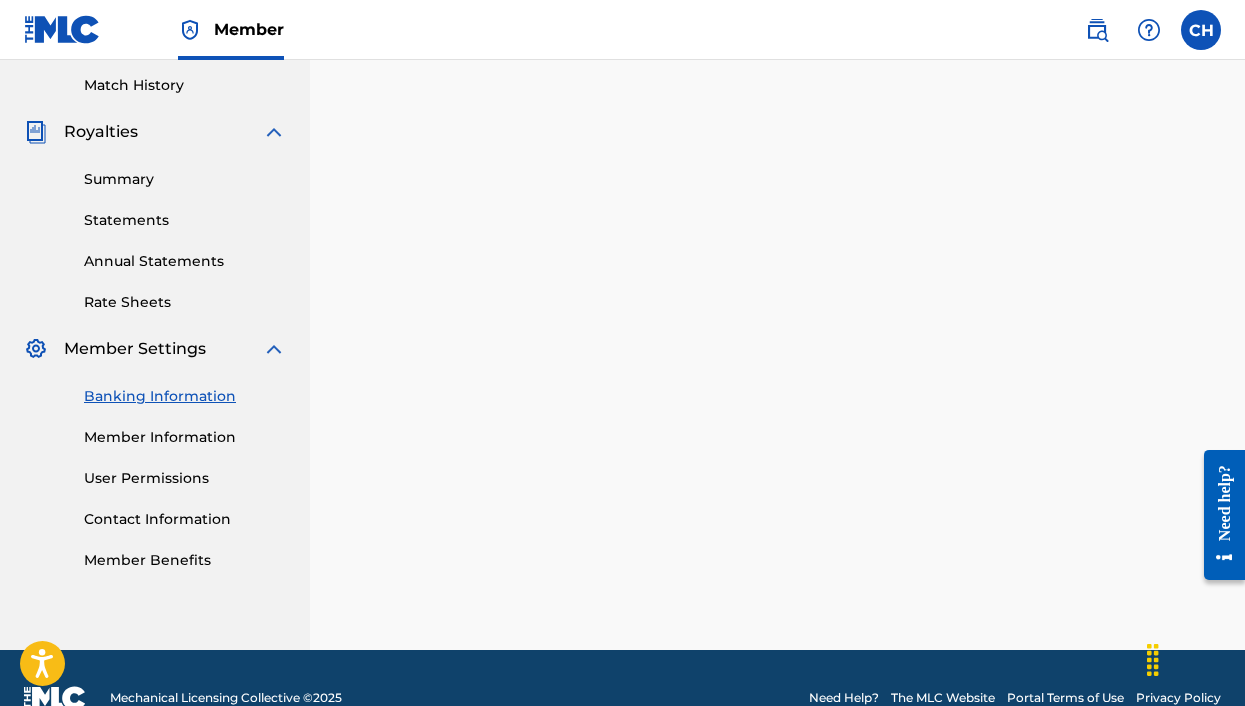 click on "Statements" at bounding box center [185, 220] 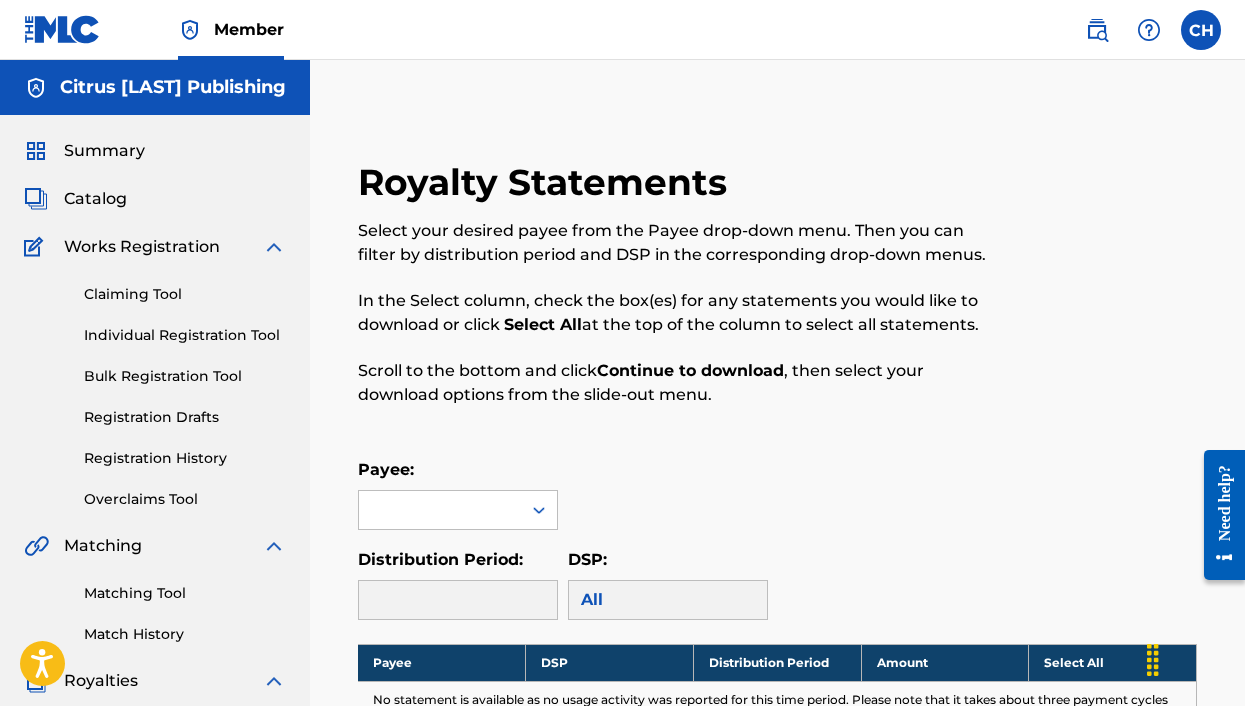 scroll, scrollTop: 250, scrollLeft: 0, axis: vertical 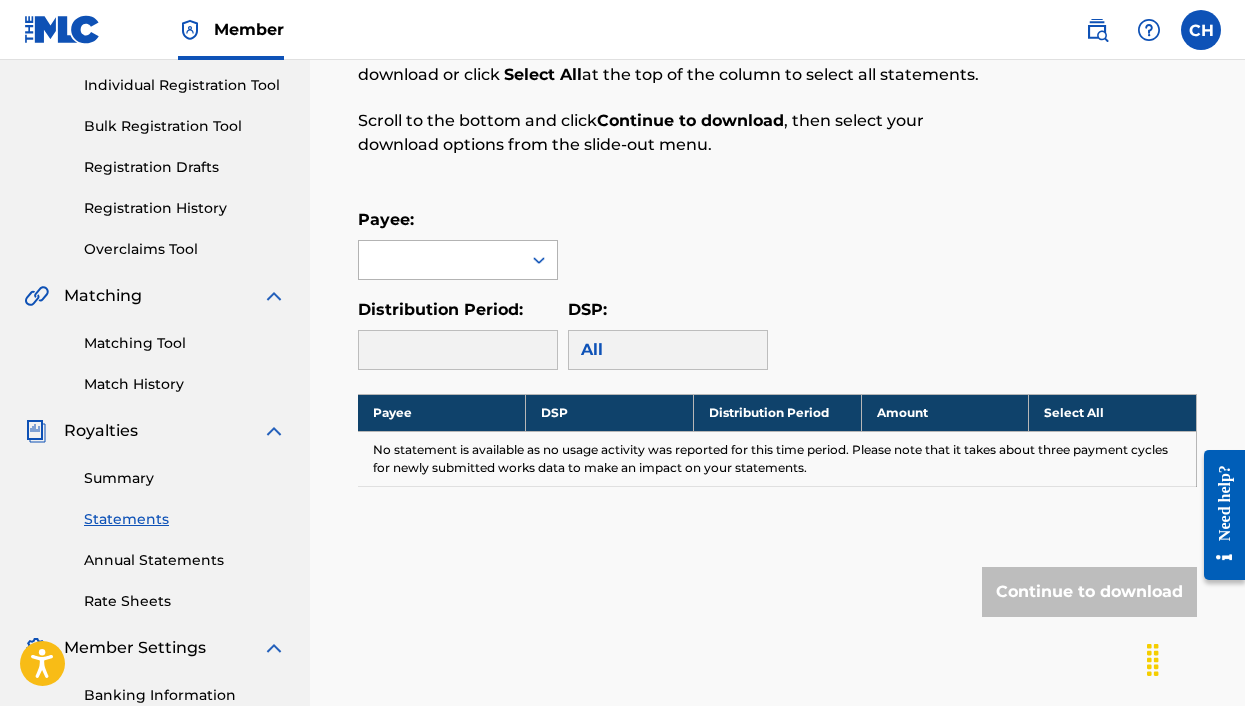 click at bounding box center (440, 260) 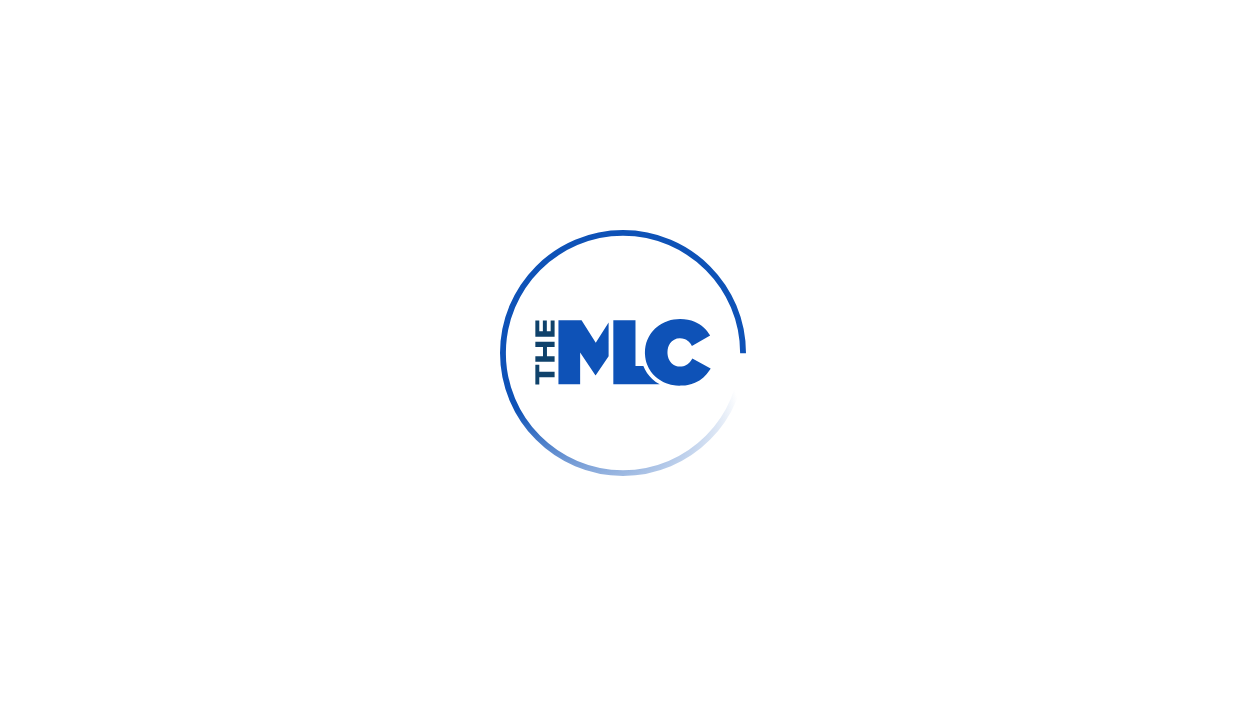 scroll, scrollTop: 0, scrollLeft: 0, axis: both 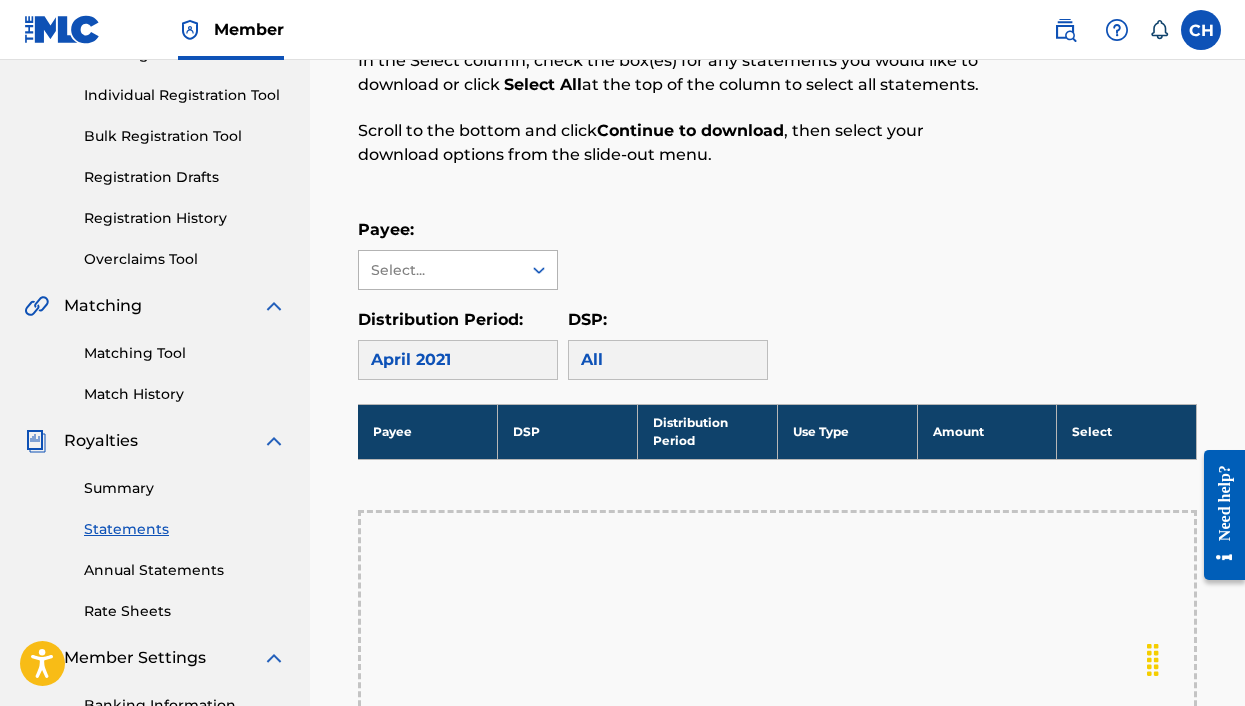 click at bounding box center (539, 270) 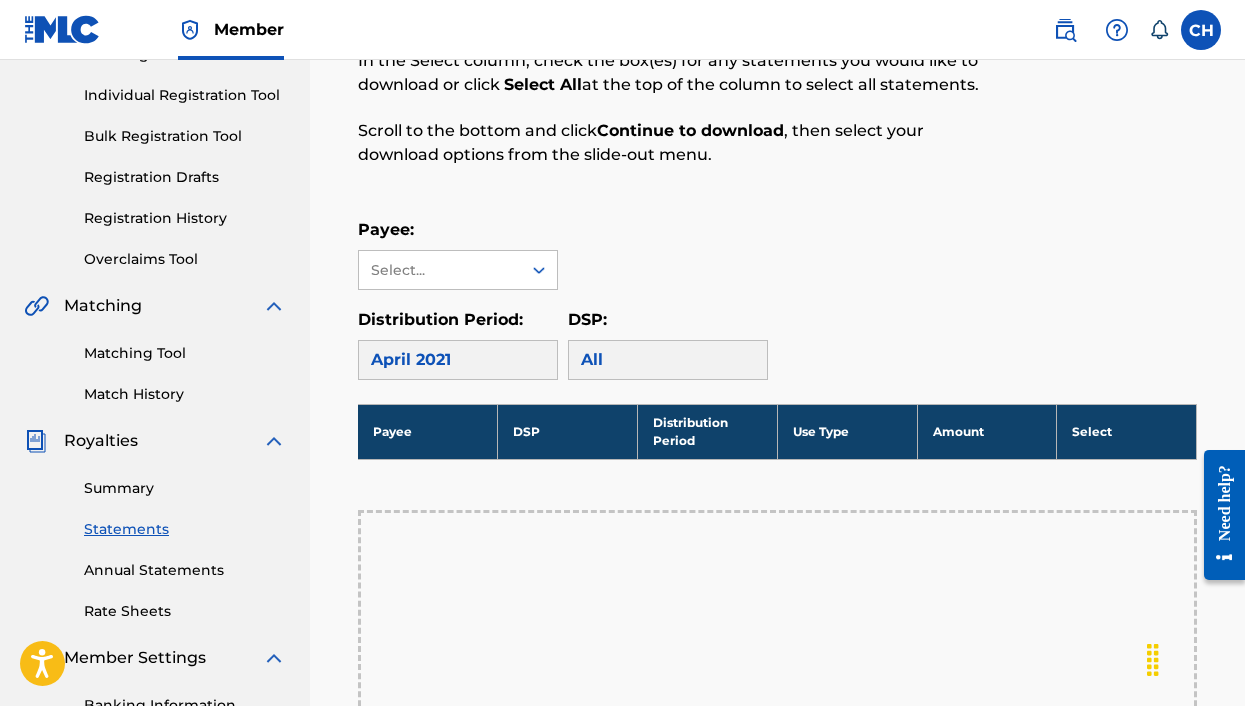 click on "Payee: Select..." at bounding box center [777, 254] 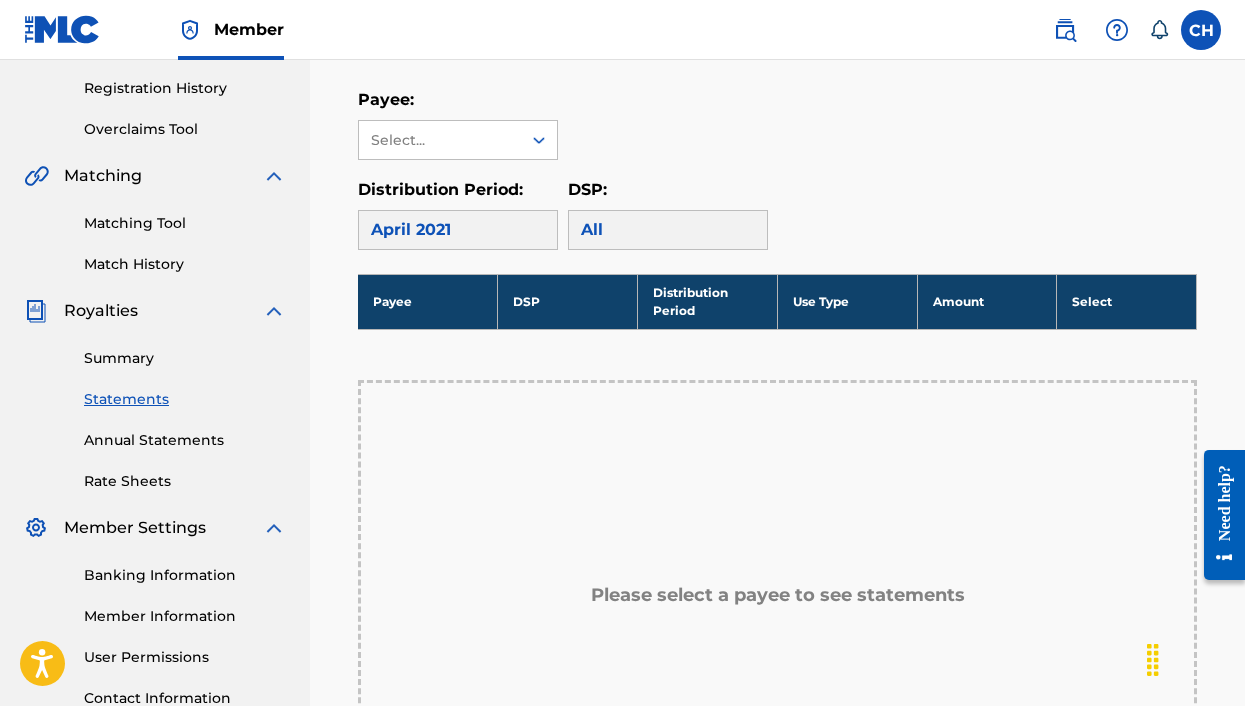 scroll, scrollTop: 383, scrollLeft: 0, axis: vertical 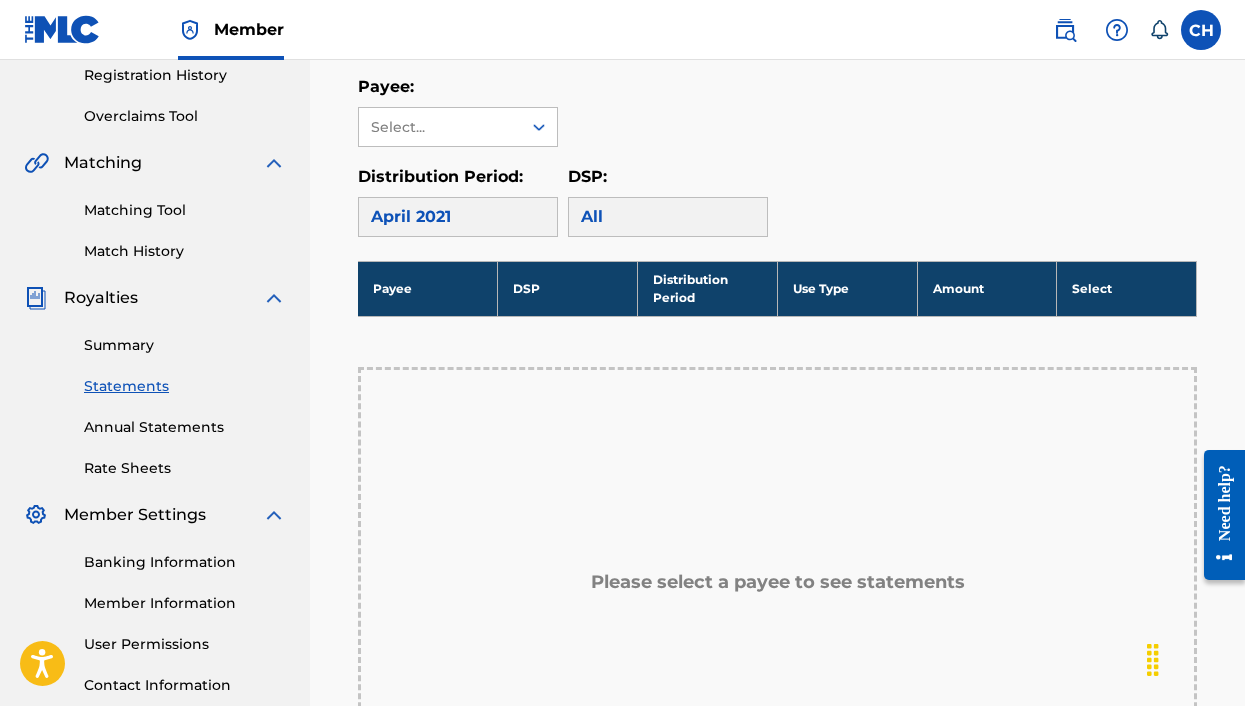 click on "Member Settings" at bounding box center [155, 515] 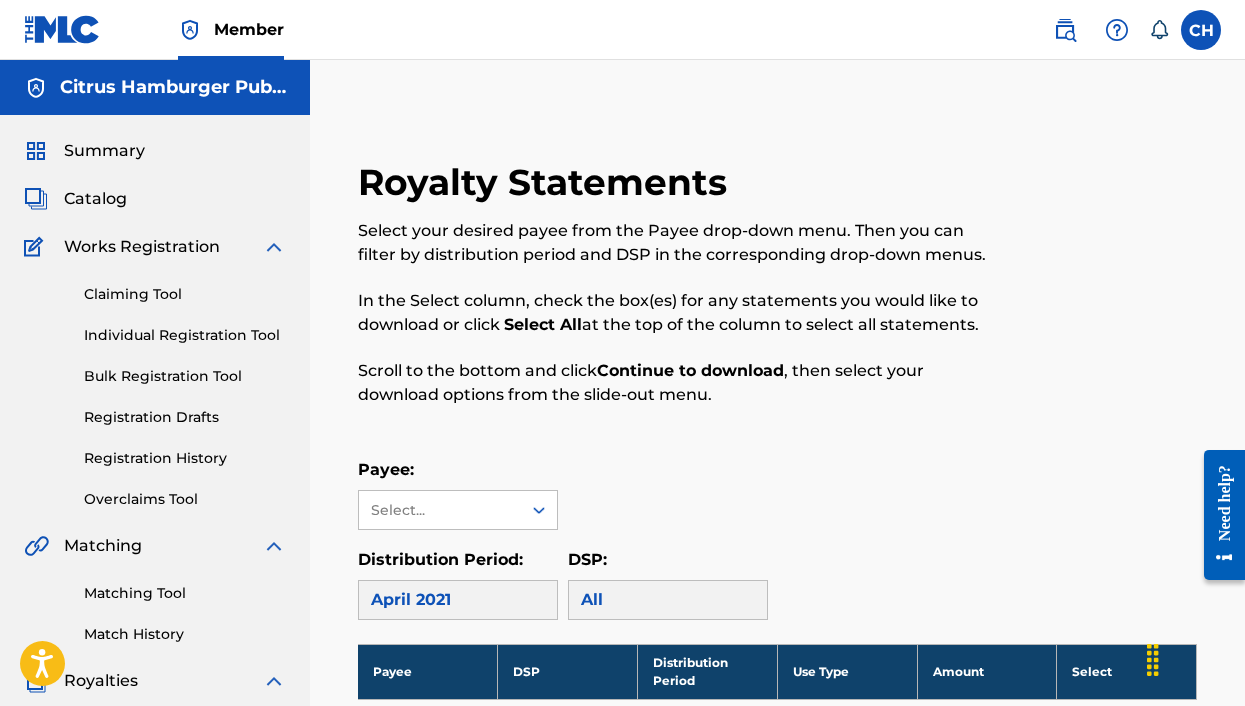 scroll, scrollTop: 0, scrollLeft: 0, axis: both 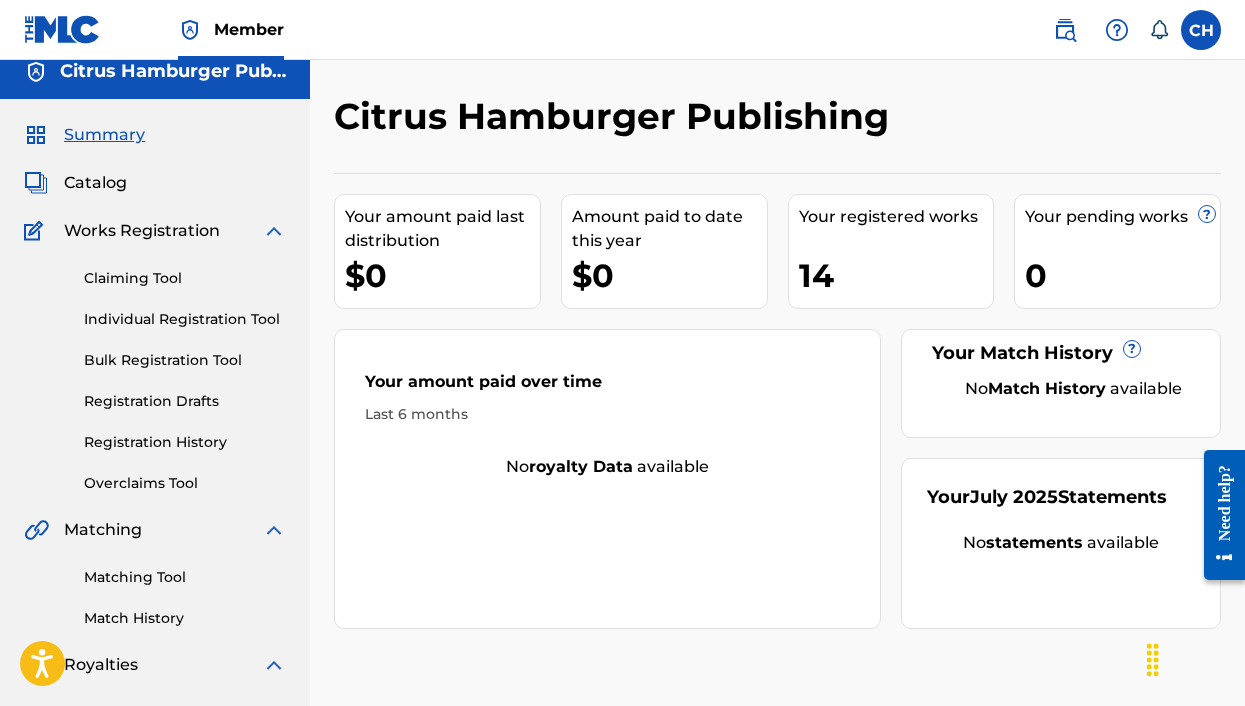 click on "Catalog" at bounding box center (95, 183) 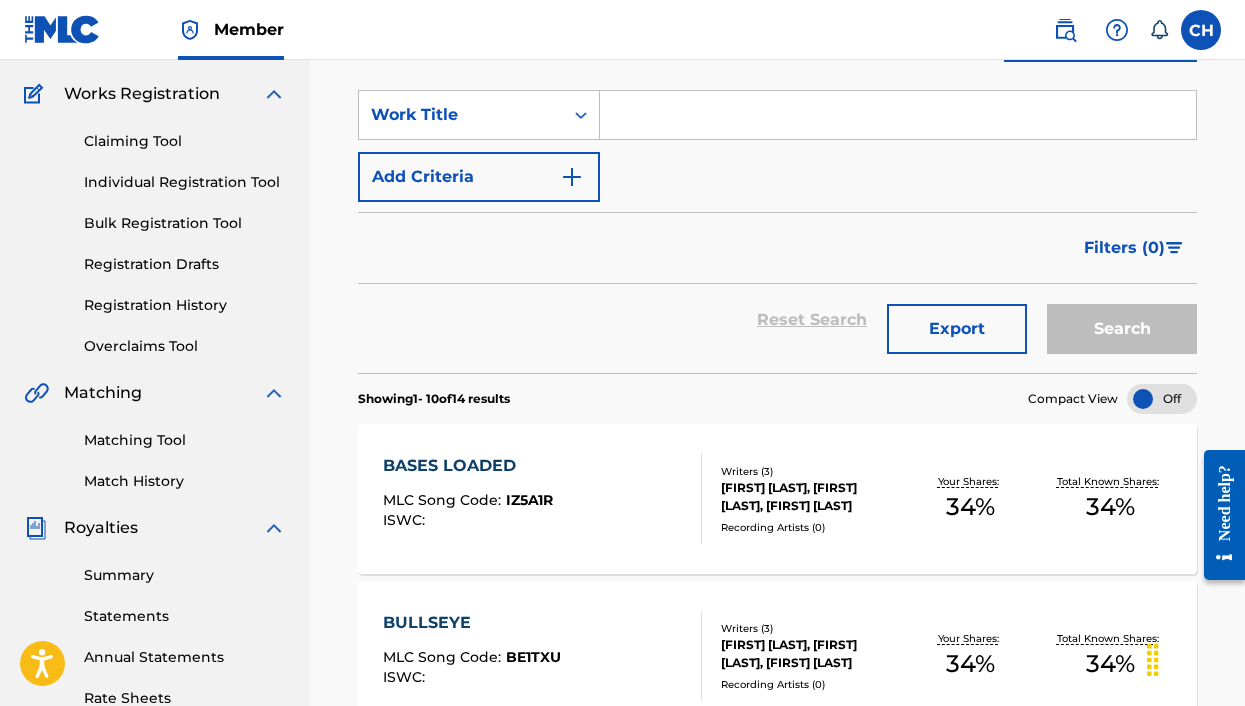 scroll, scrollTop: 117, scrollLeft: 0, axis: vertical 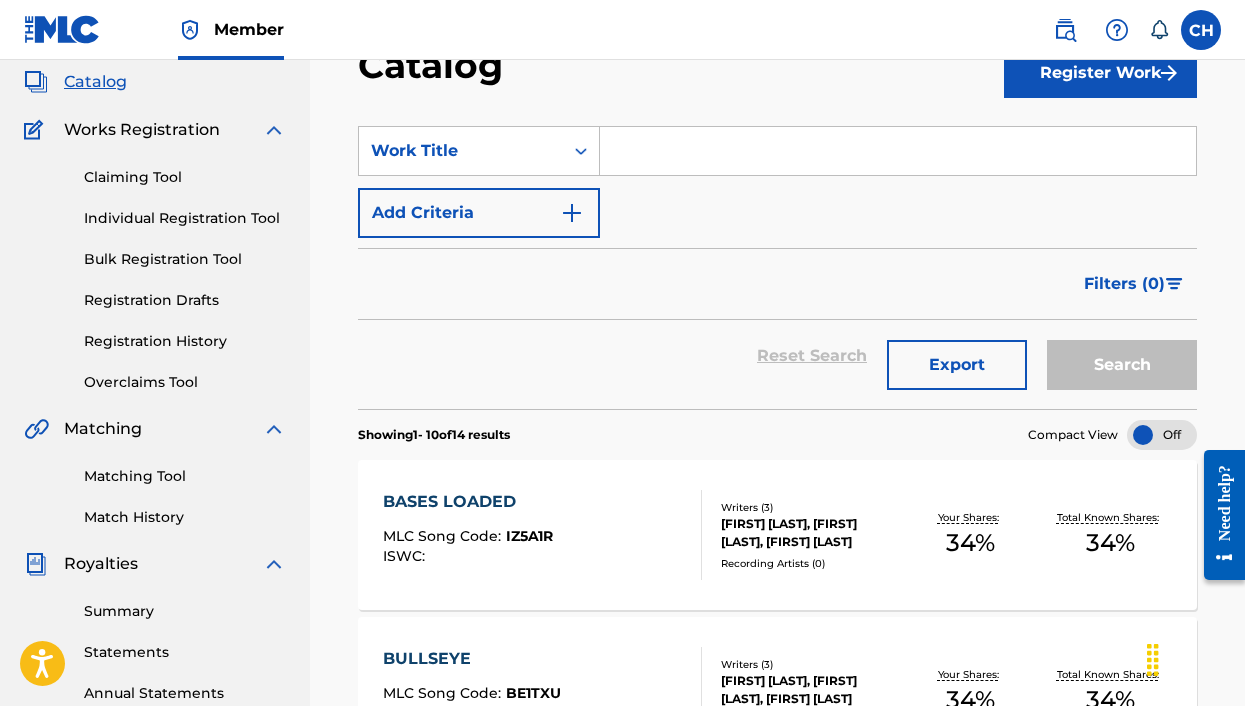 click on "Overclaims Tool" at bounding box center (185, 382) 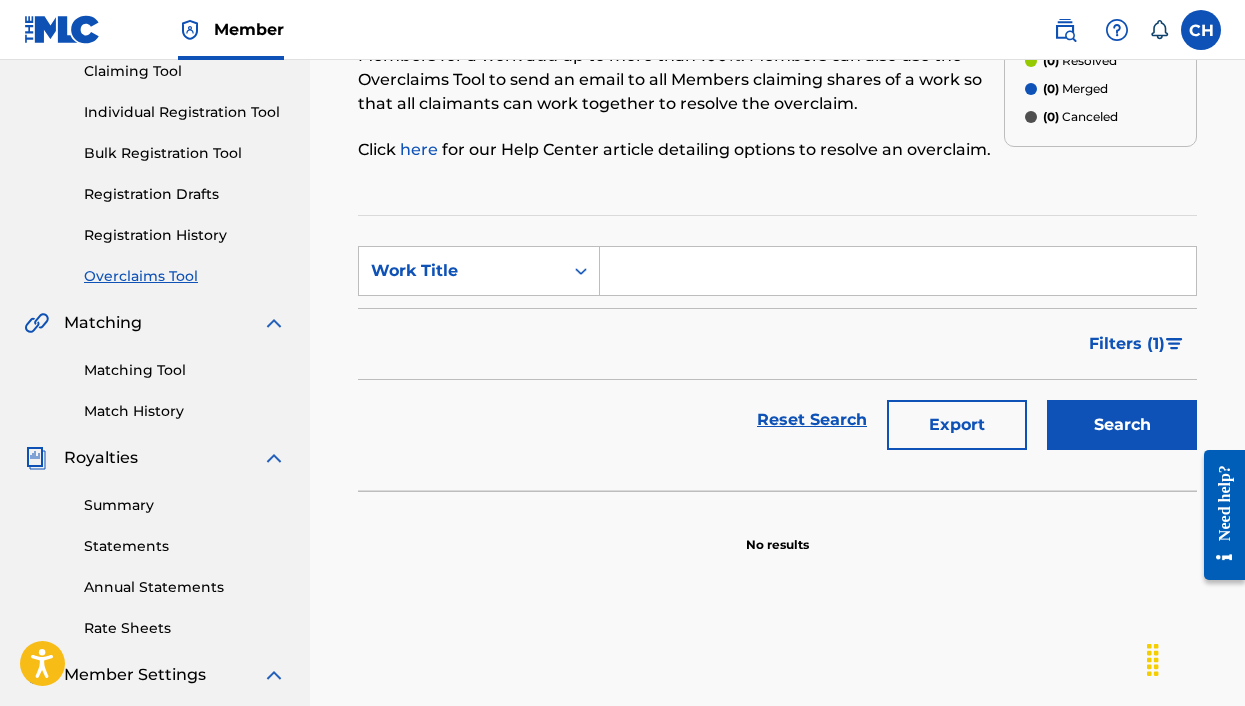 scroll, scrollTop: 269, scrollLeft: 0, axis: vertical 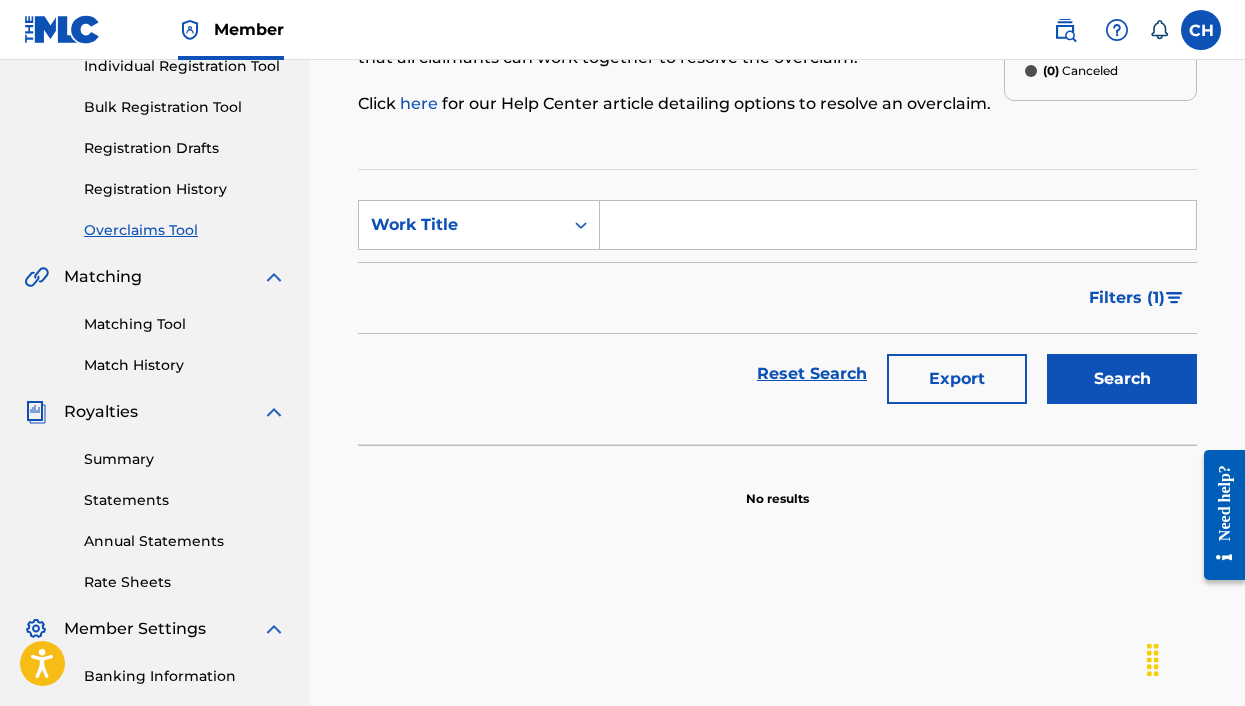 click on "Matching Tool" at bounding box center (185, 324) 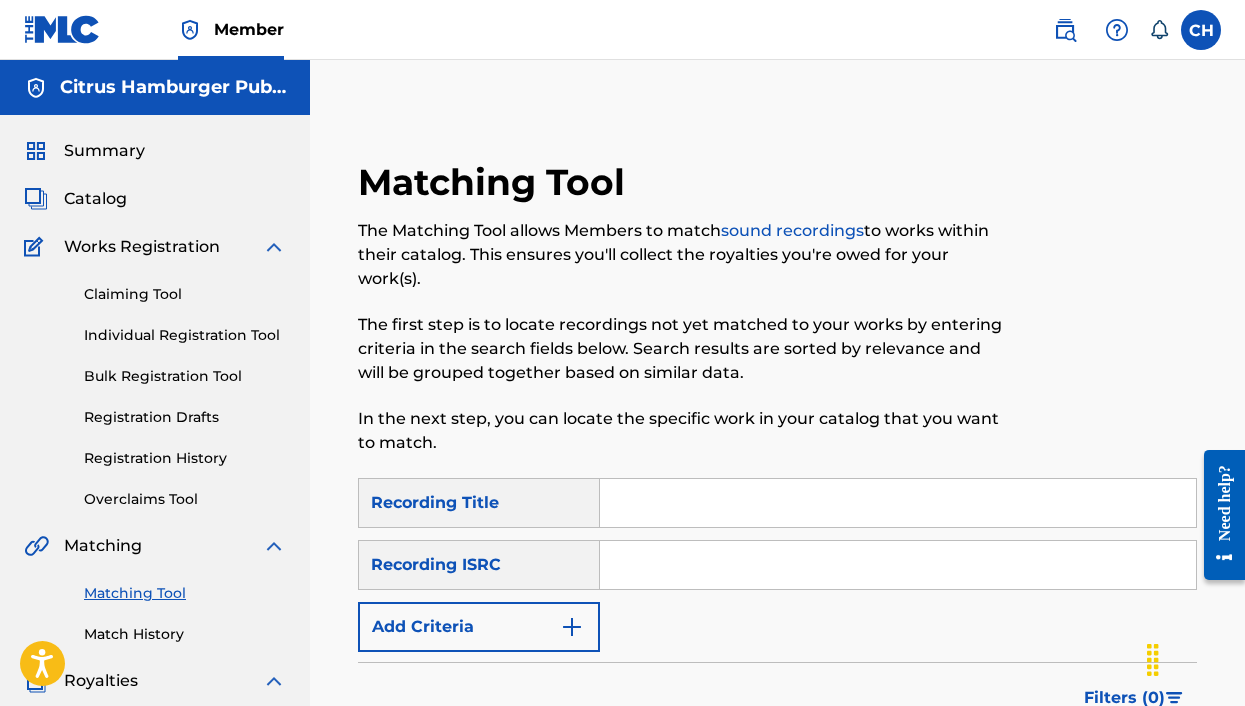 scroll, scrollTop: 175, scrollLeft: 0, axis: vertical 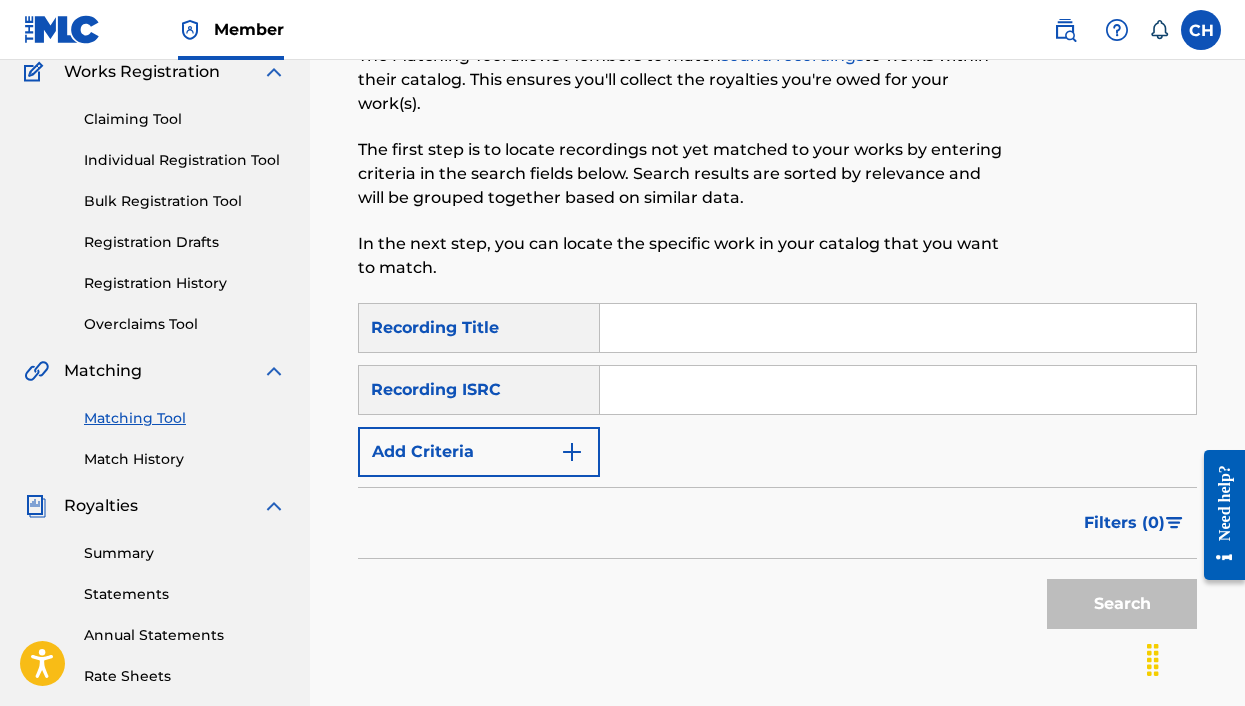 click at bounding box center [898, 328] 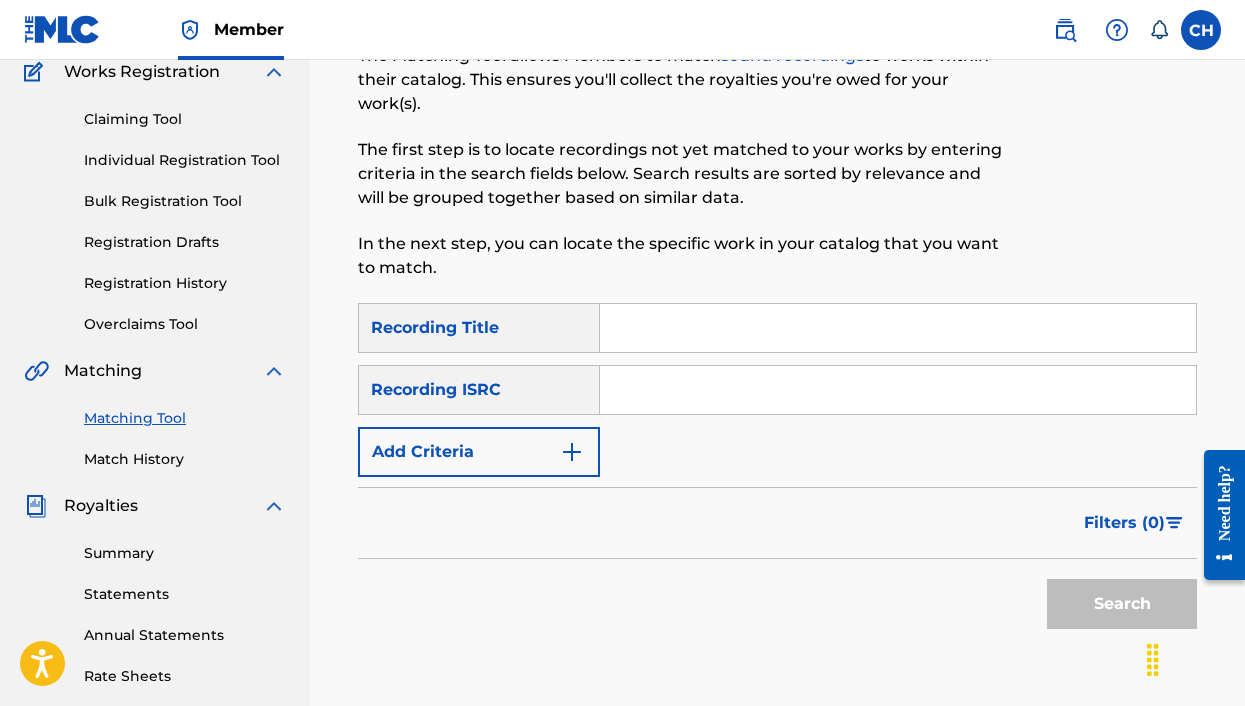 click on "Match History" at bounding box center [185, 459] 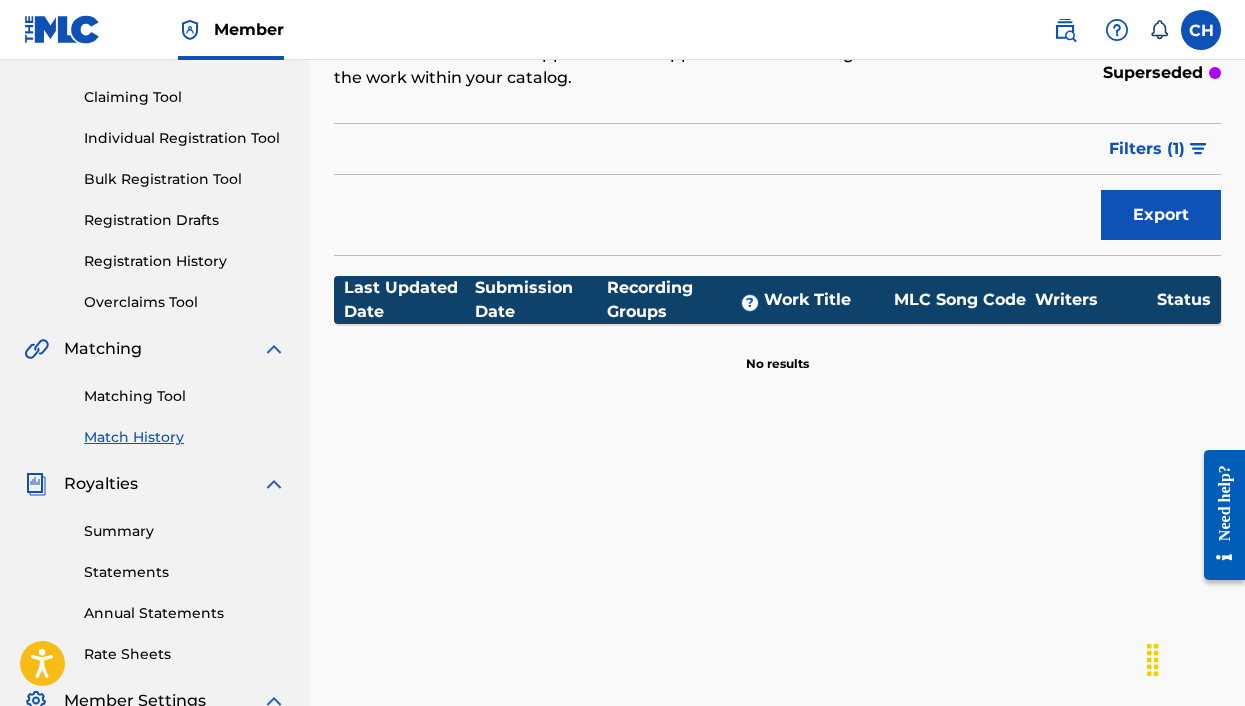 scroll, scrollTop: 199, scrollLeft: 0, axis: vertical 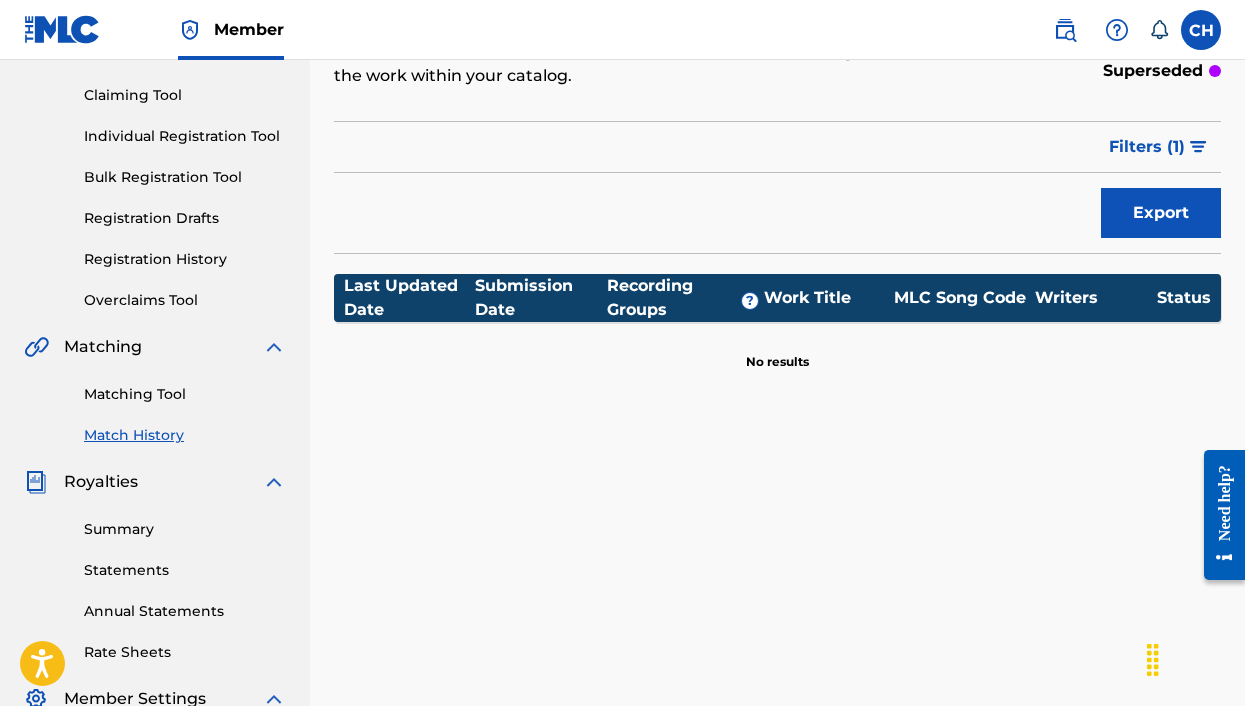 click on "Matching Tool" at bounding box center [185, 394] 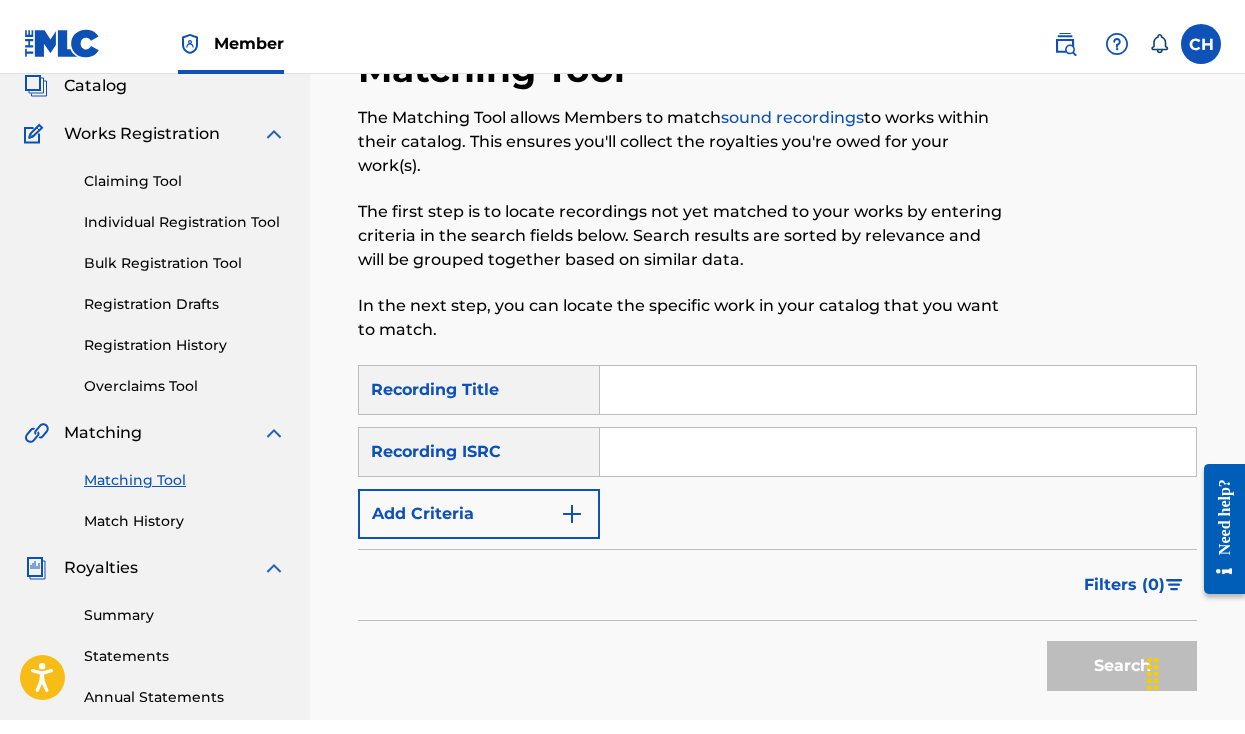 scroll, scrollTop: 136, scrollLeft: 0, axis: vertical 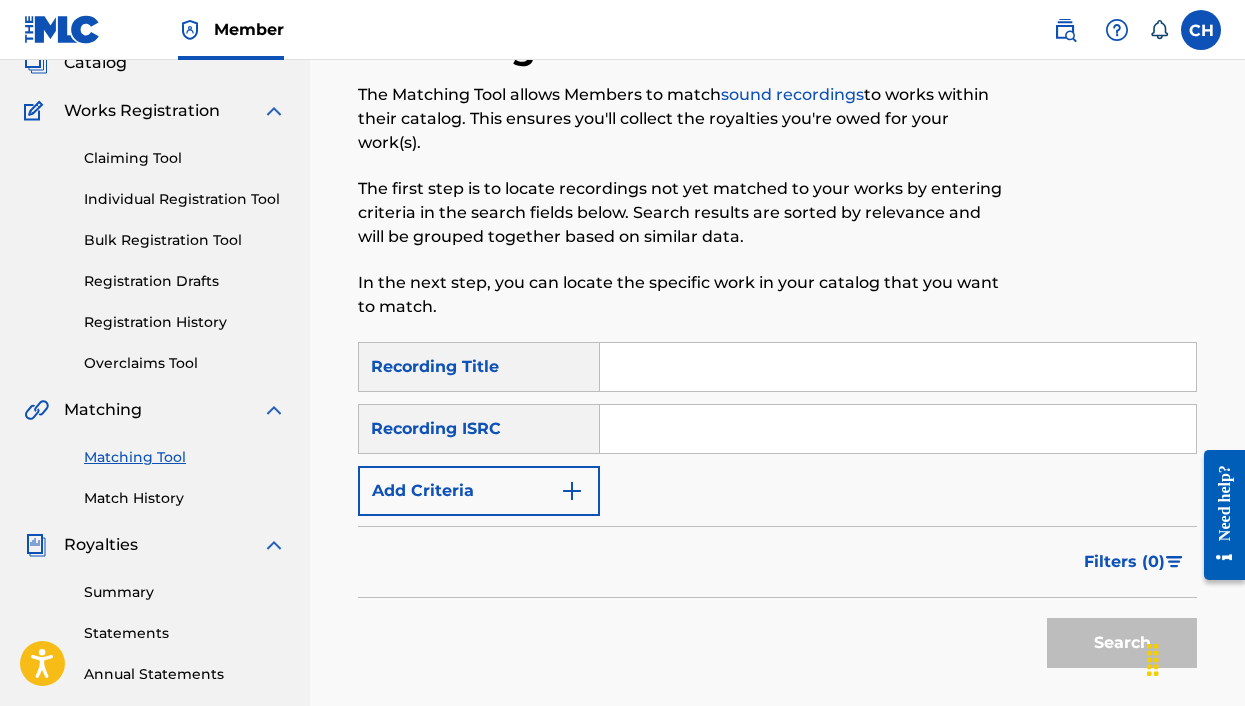 click at bounding box center [898, 367] 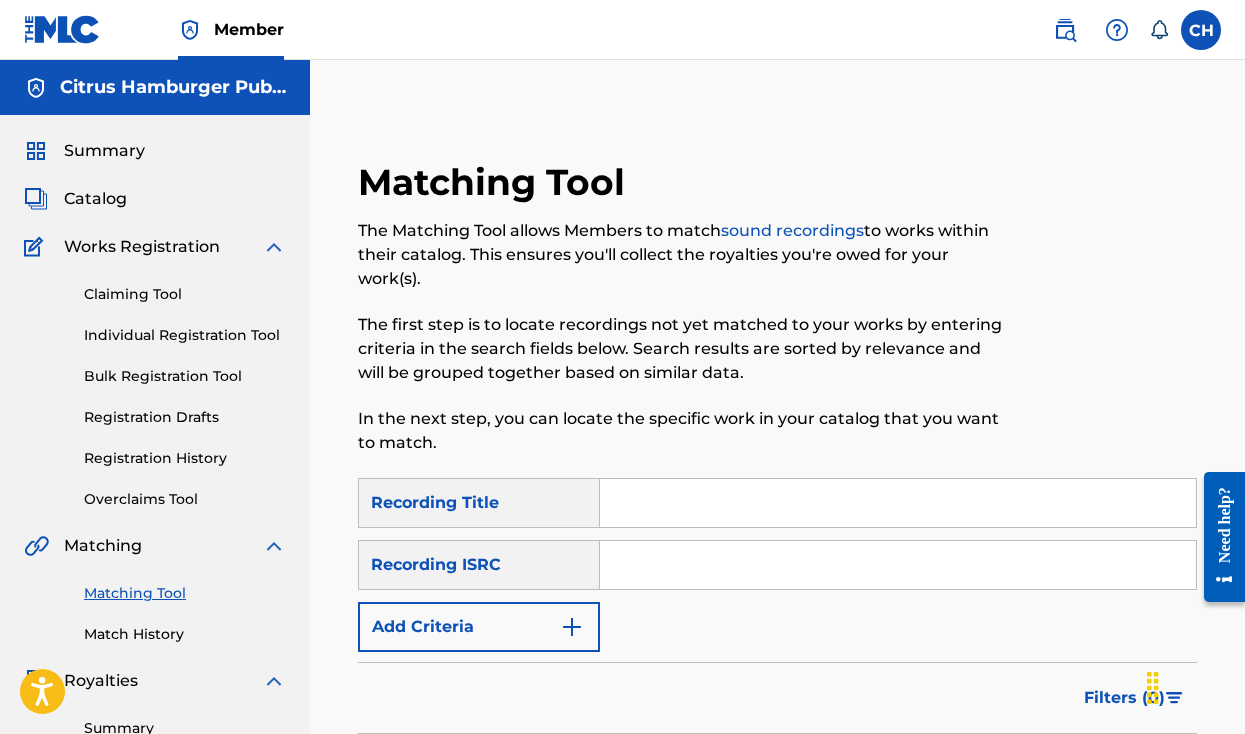 scroll, scrollTop: 0, scrollLeft: 0, axis: both 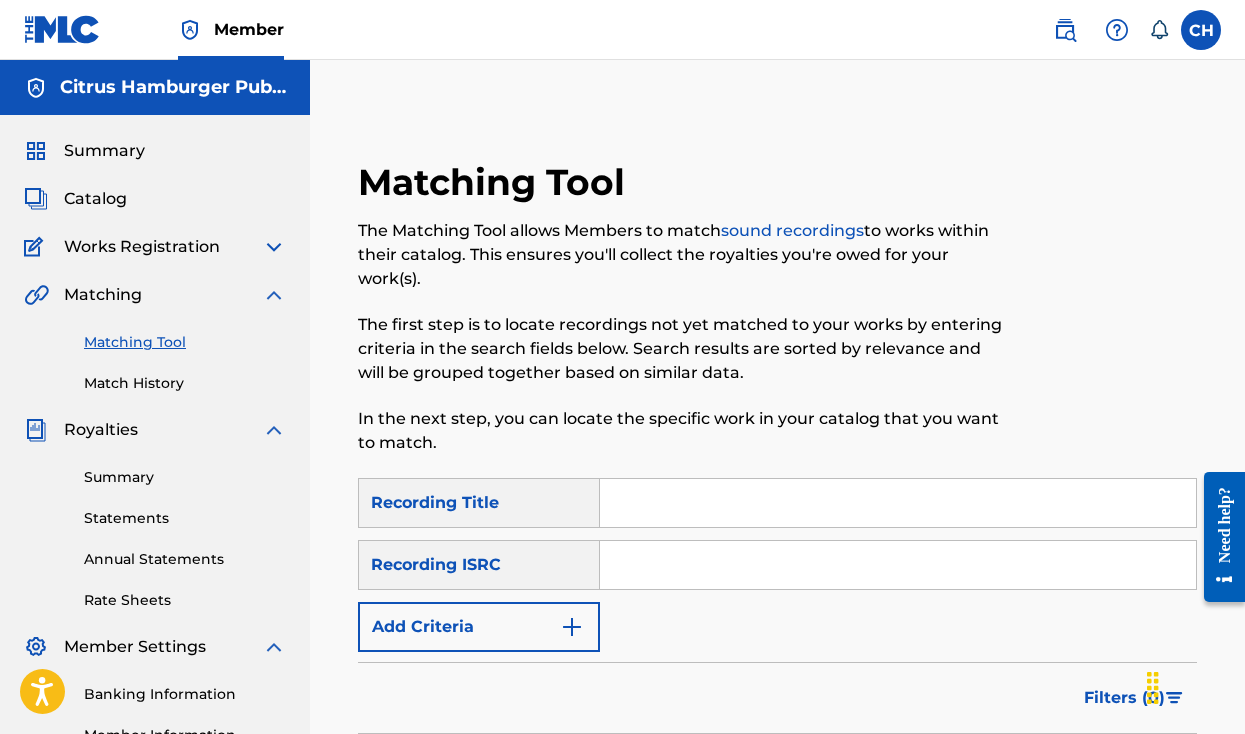 click on "Summary Catalog Works Registration Claiming Tool Individual Registration Tool Bulk Registration Tool Registration Drafts Registration History Overclaims Tool Matching Matching Tool Match History Royalties Summary Statements Annual Statements Rate Sheets Member Settings Banking Information Member Information User Permissions Contact Information Member Benefits" at bounding box center [155, 504] 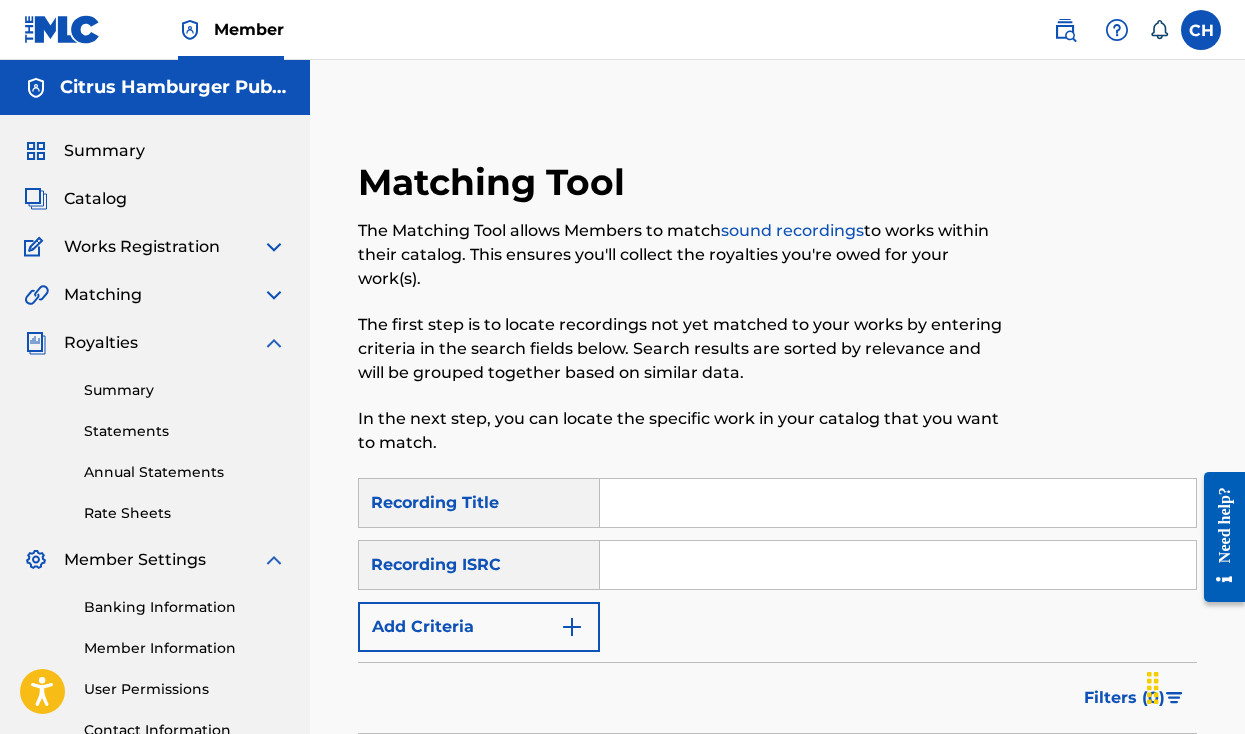 click at bounding box center [274, 343] 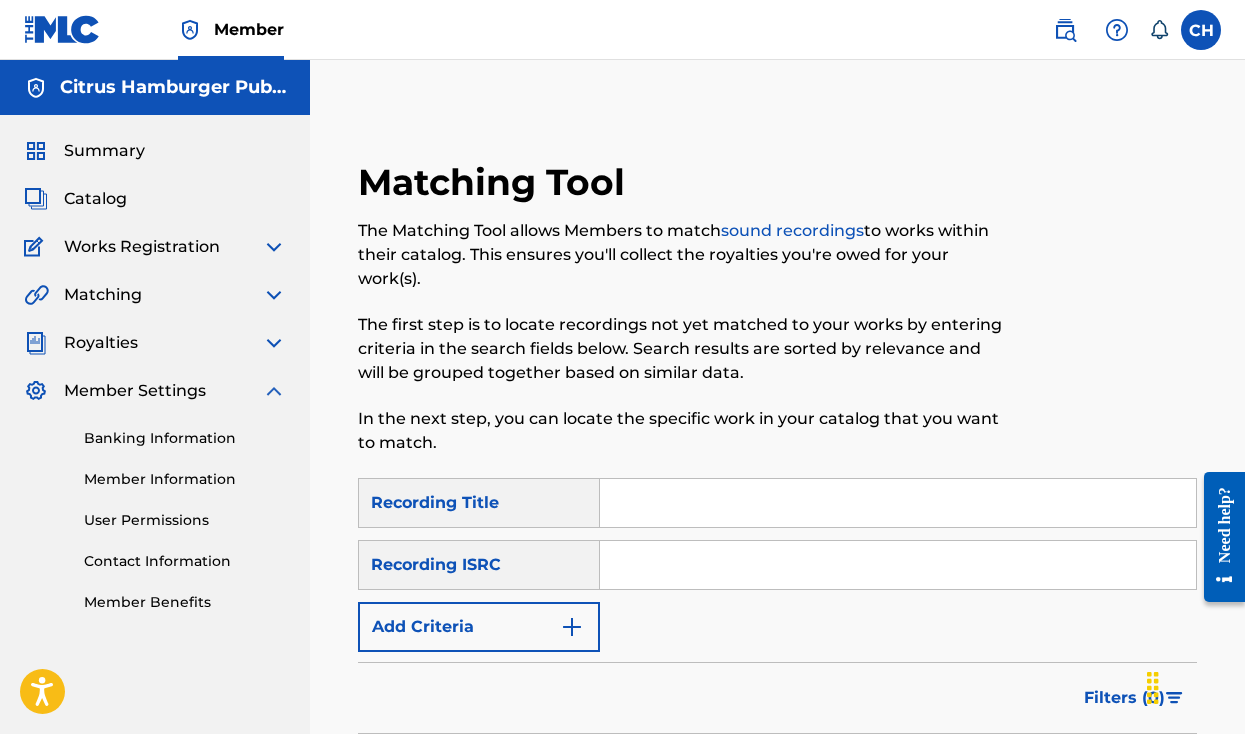 click at bounding box center [274, 391] 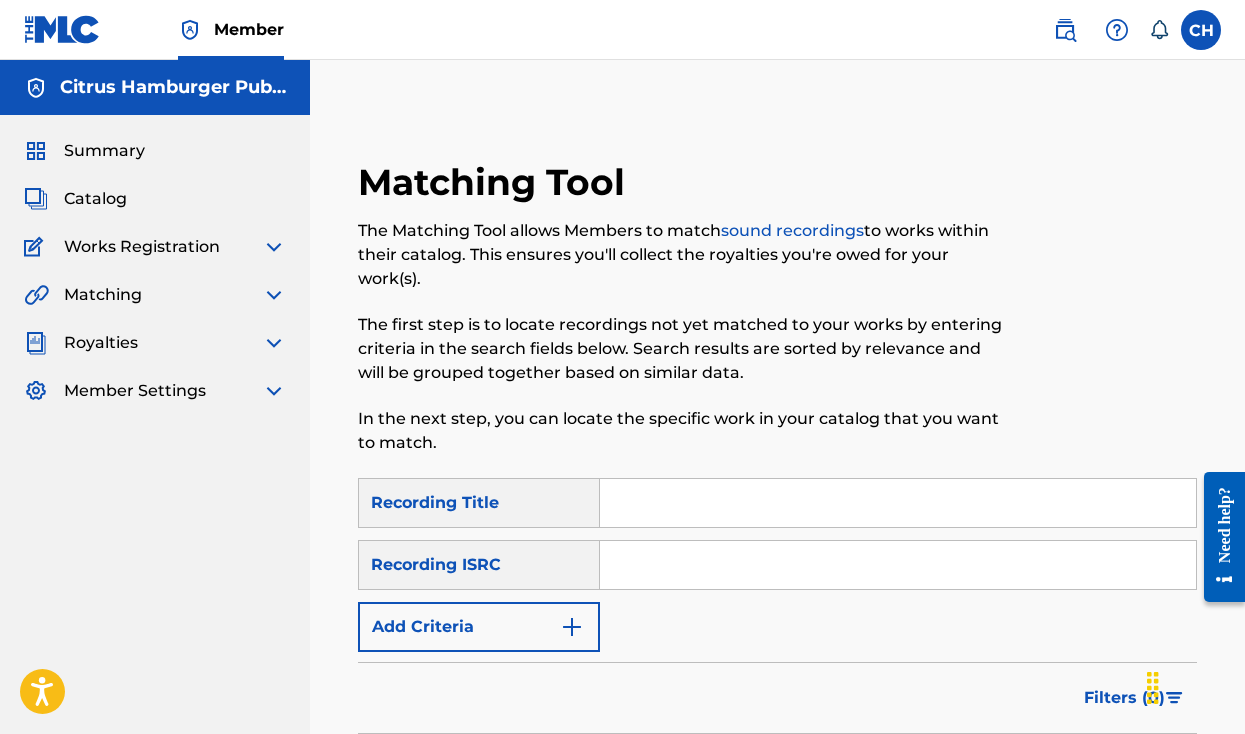 click on "Catalog" at bounding box center (95, 199) 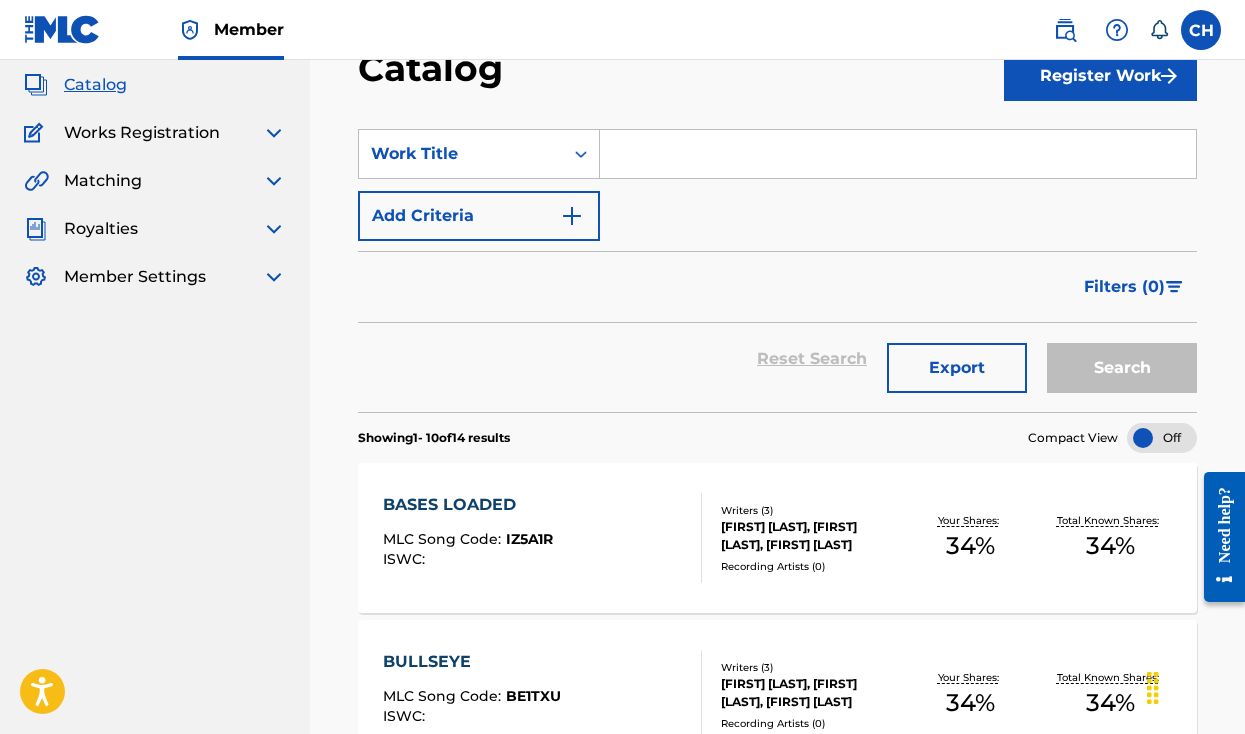 scroll, scrollTop: 164, scrollLeft: 0, axis: vertical 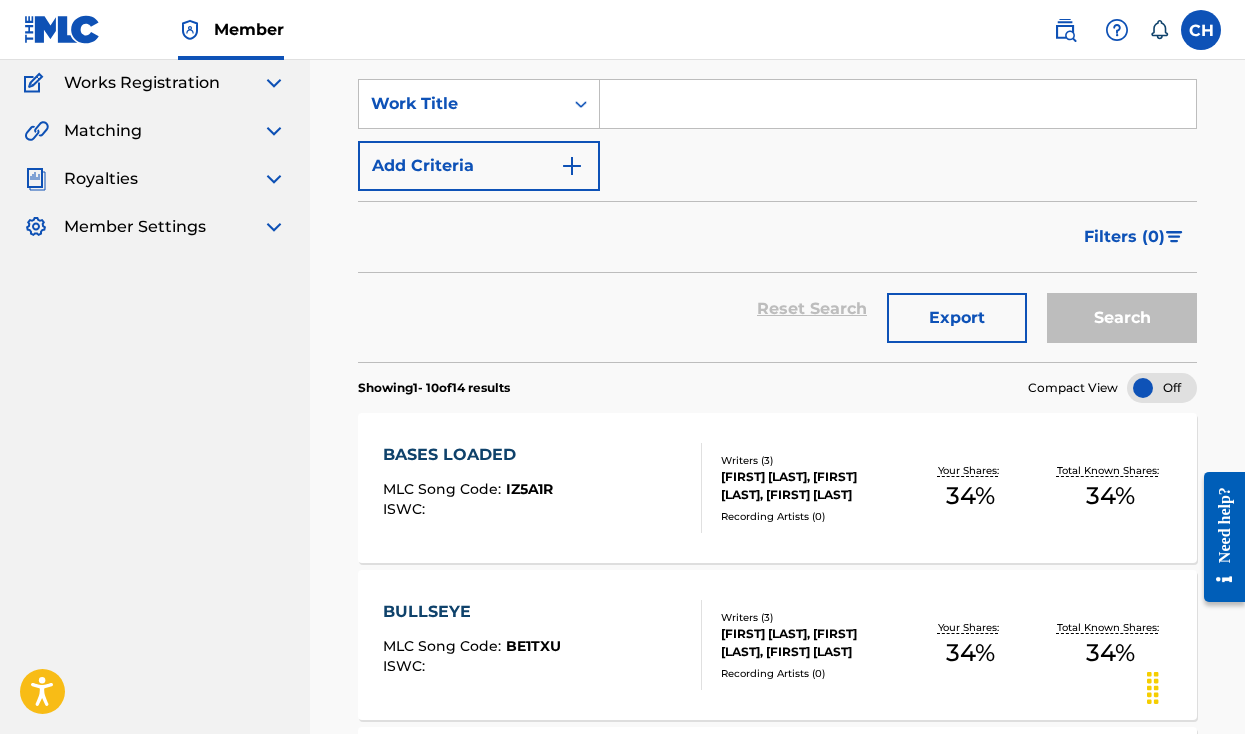 click on "BASES LOADED MLC Song Code : IZ5A1R ISWC :" at bounding box center [468, 488] 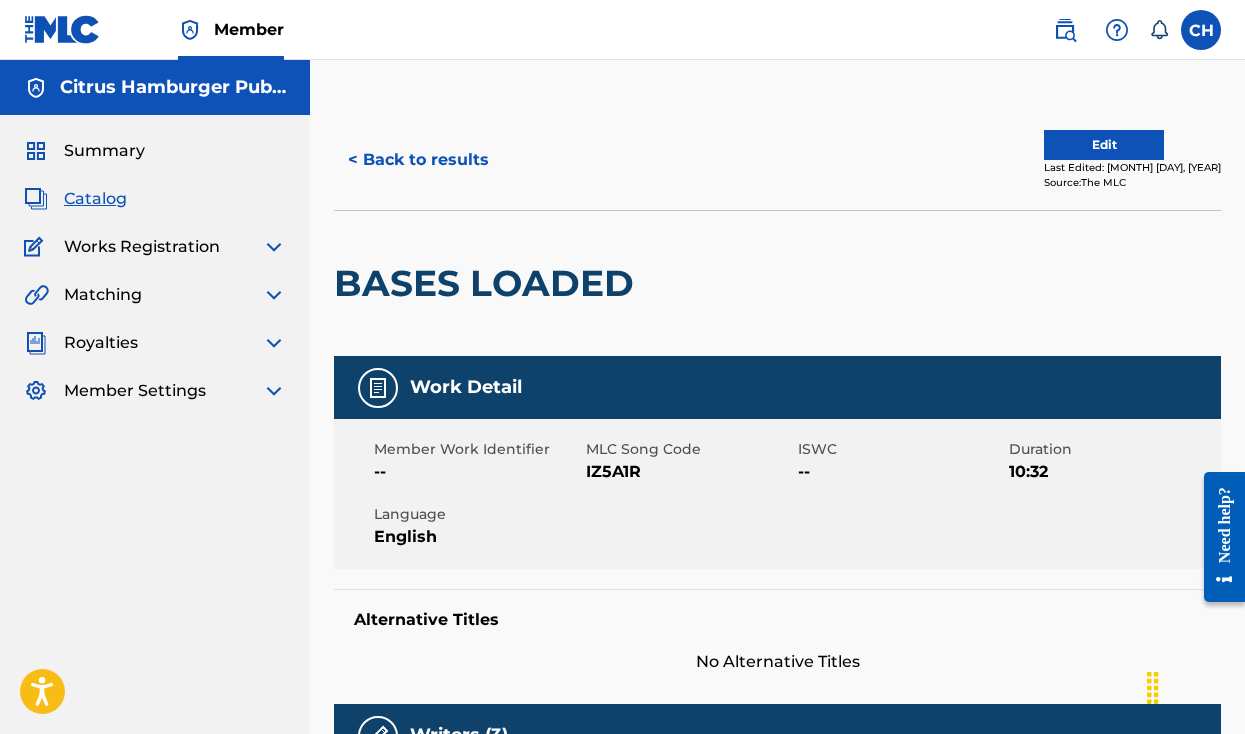 scroll, scrollTop: 0, scrollLeft: 0, axis: both 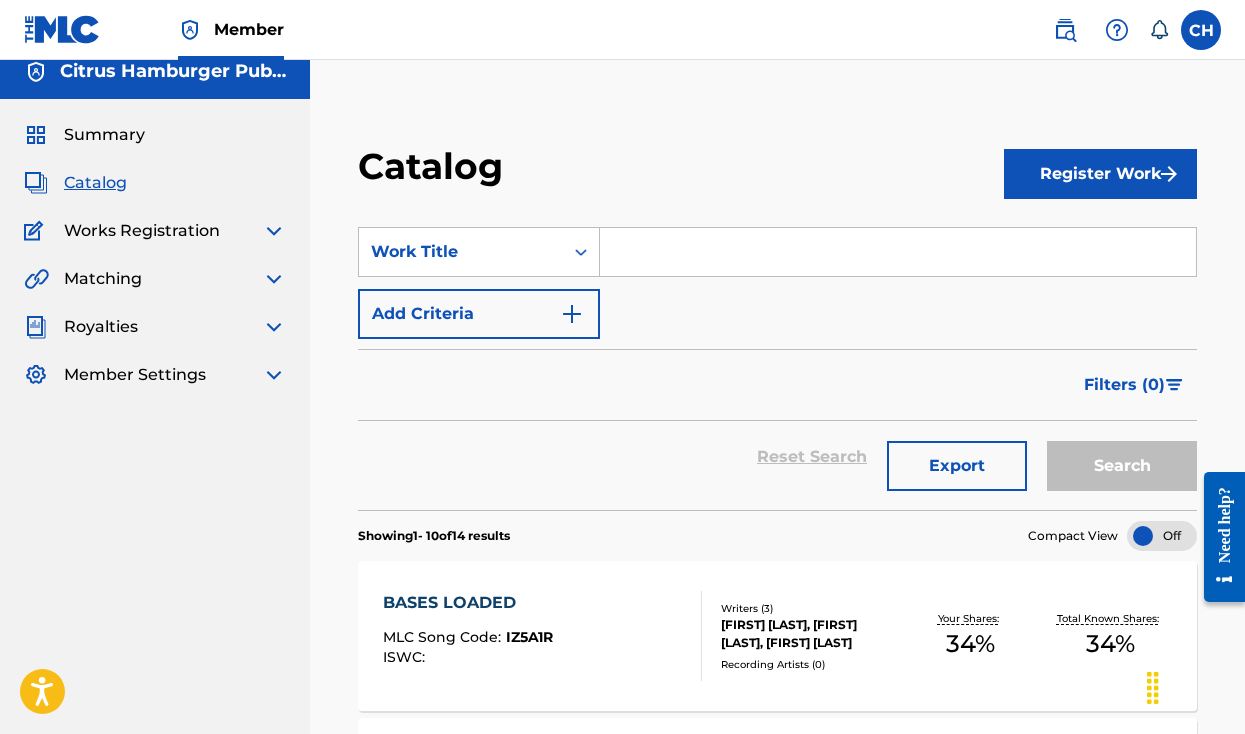 click on "Summary" at bounding box center (104, 135) 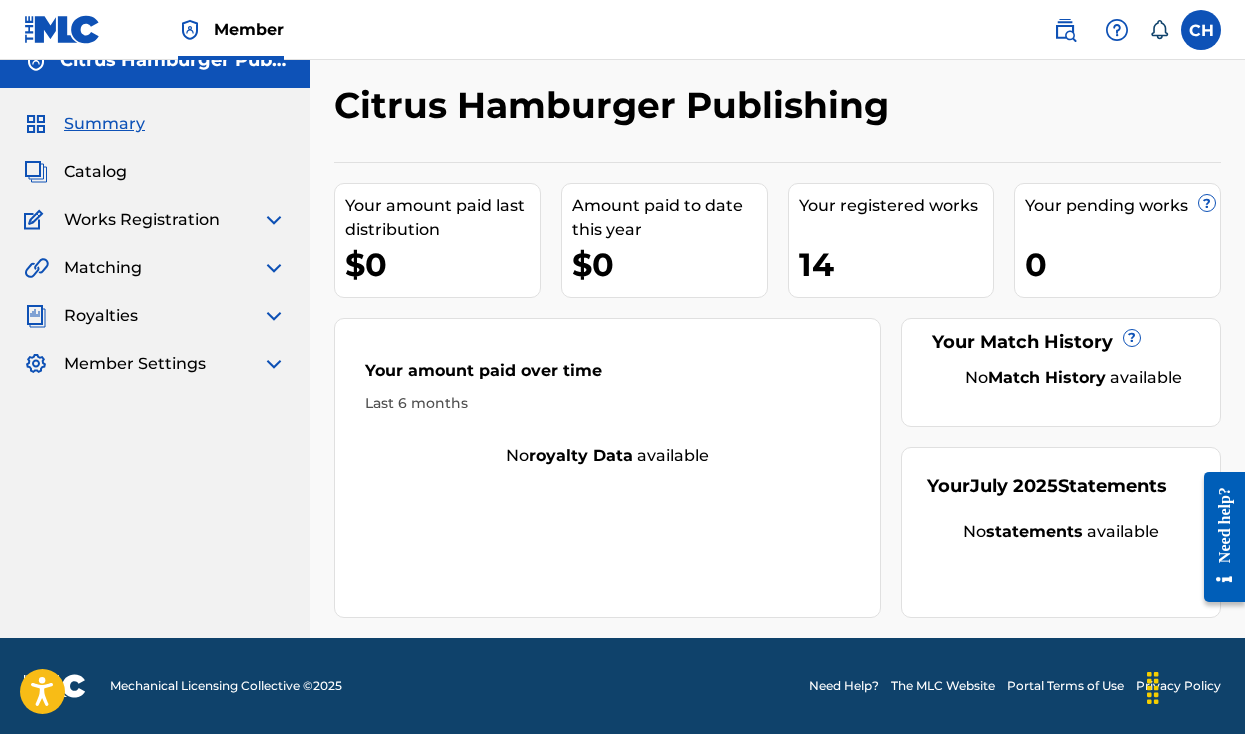 scroll, scrollTop: 27, scrollLeft: 0, axis: vertical 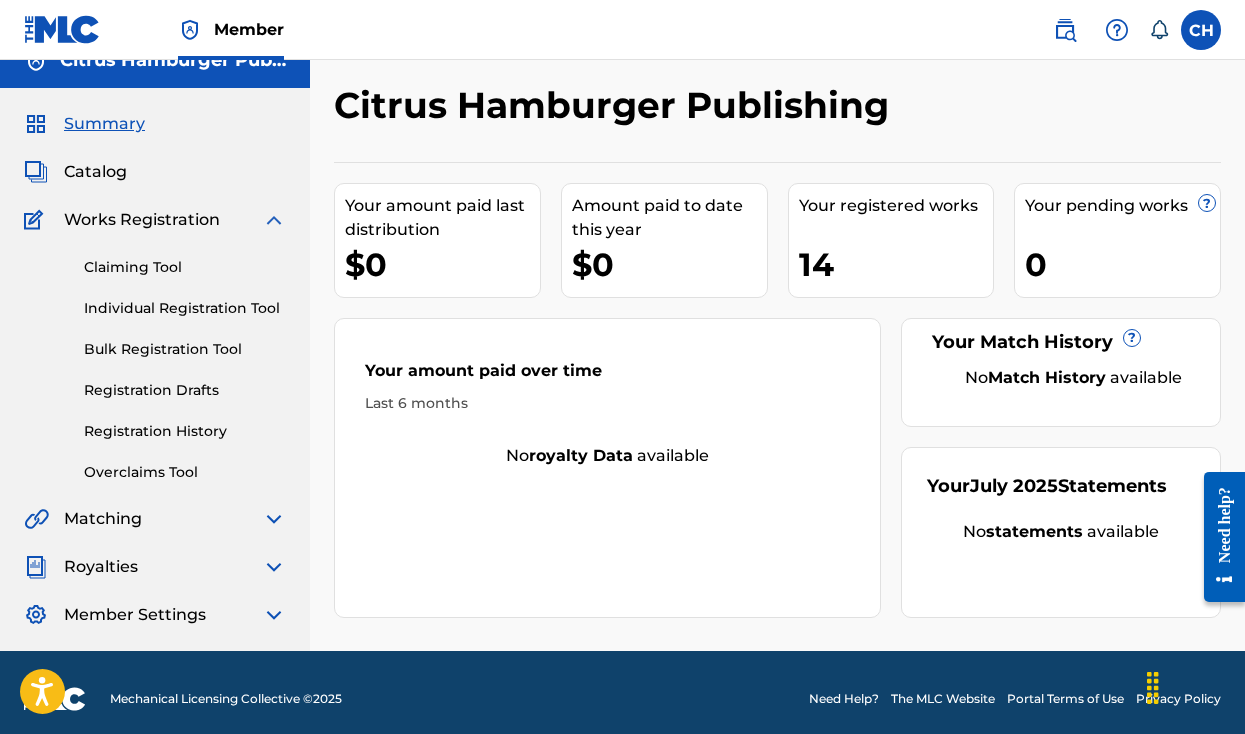 click at bounding box center (274, 220) 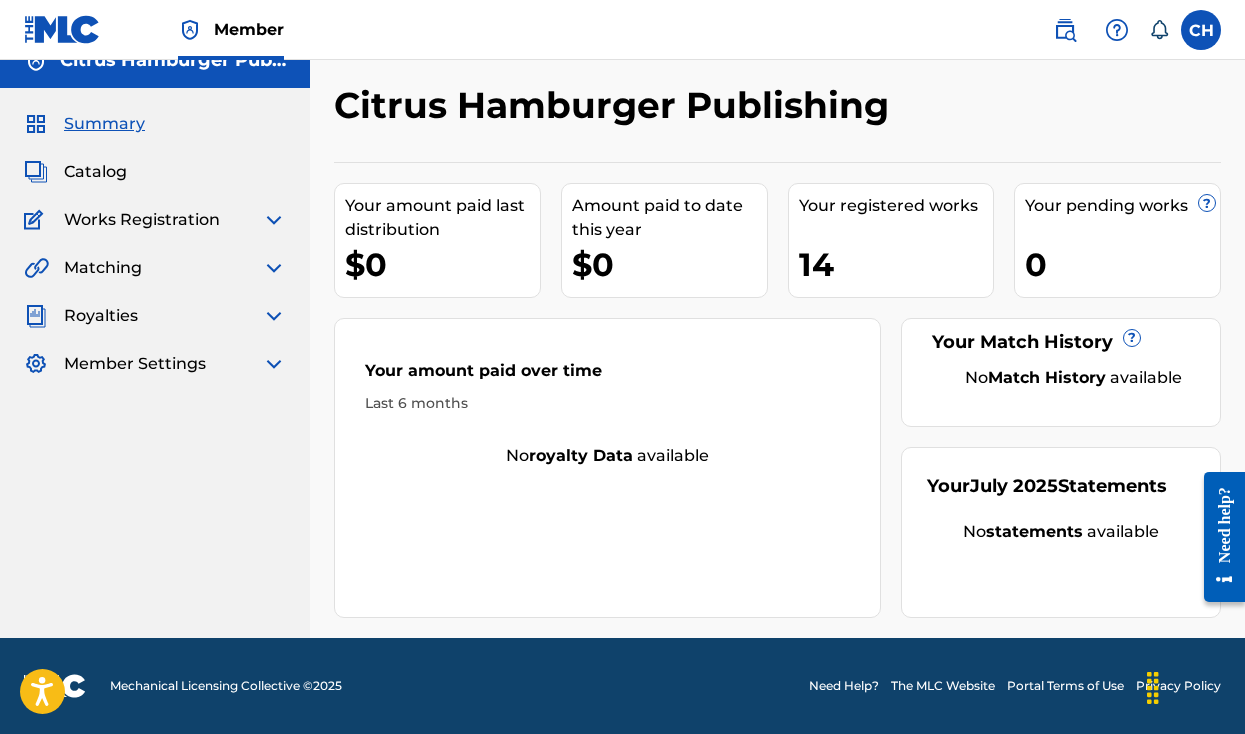 click at bounding box center (274, 268) 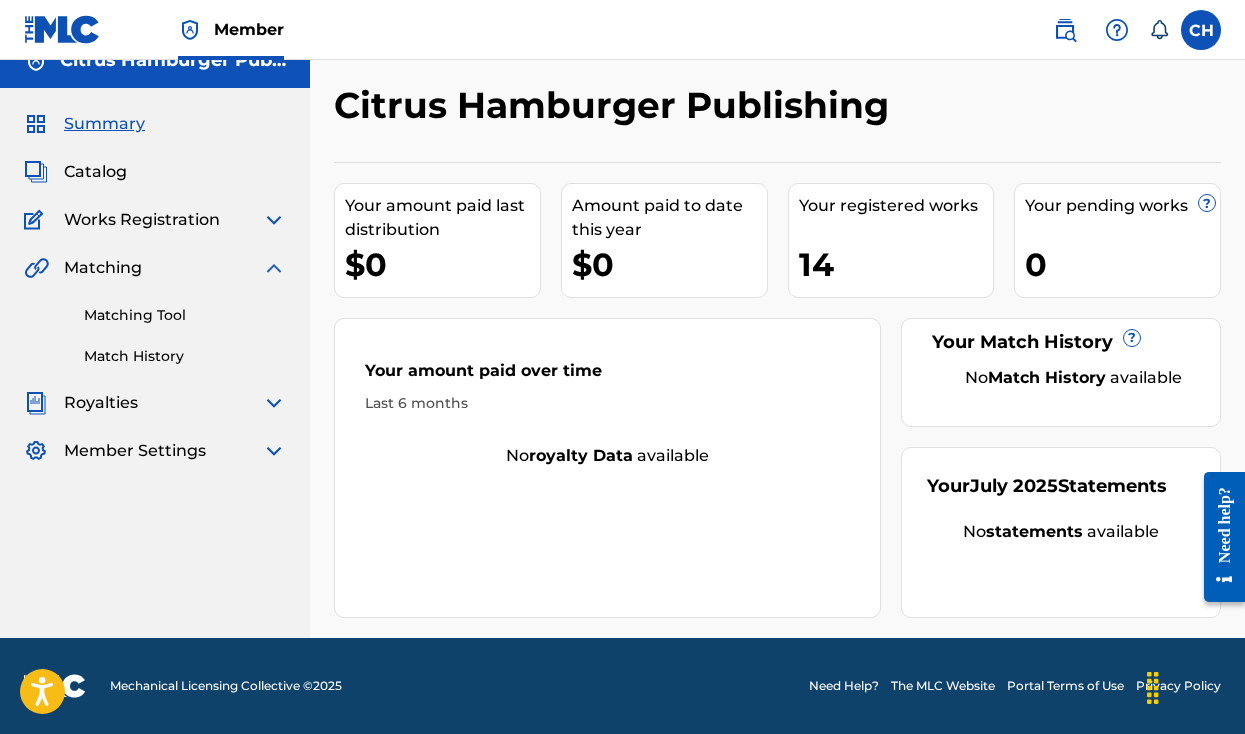 click on "Matching Tool" at bounding box center [185, 315] 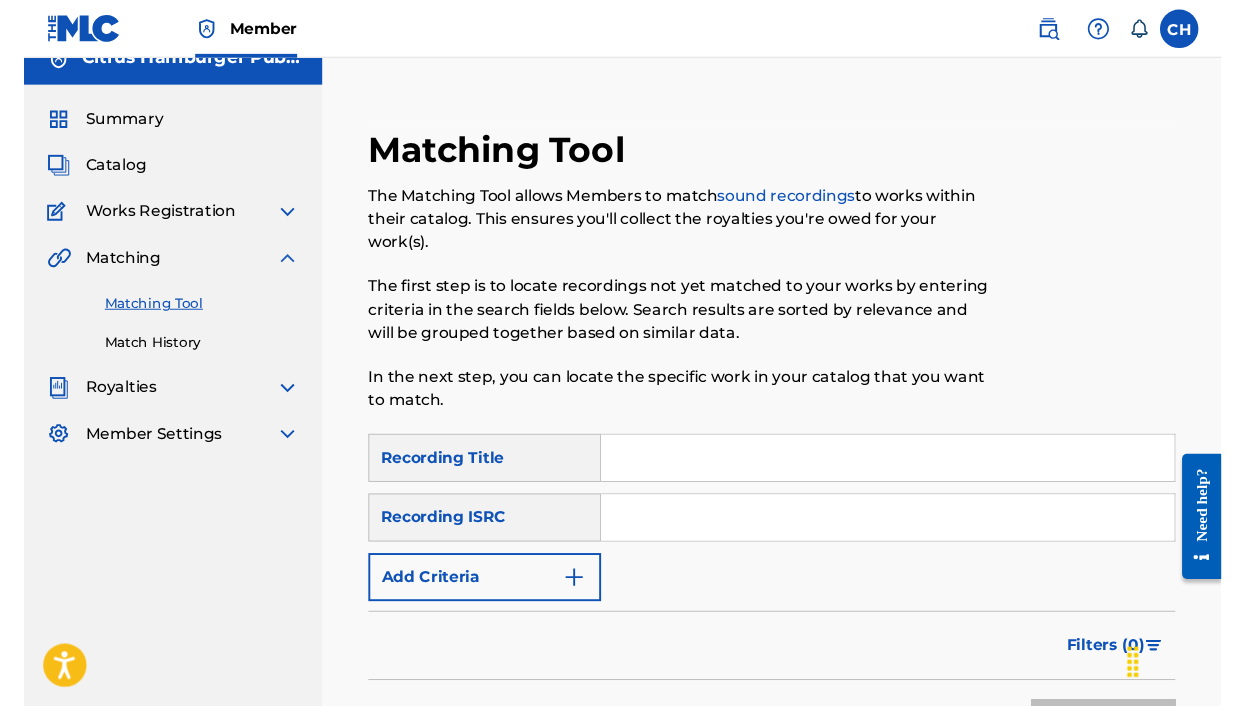 scroll, scrollTop: 0, scrollLeft: 0, axis: both 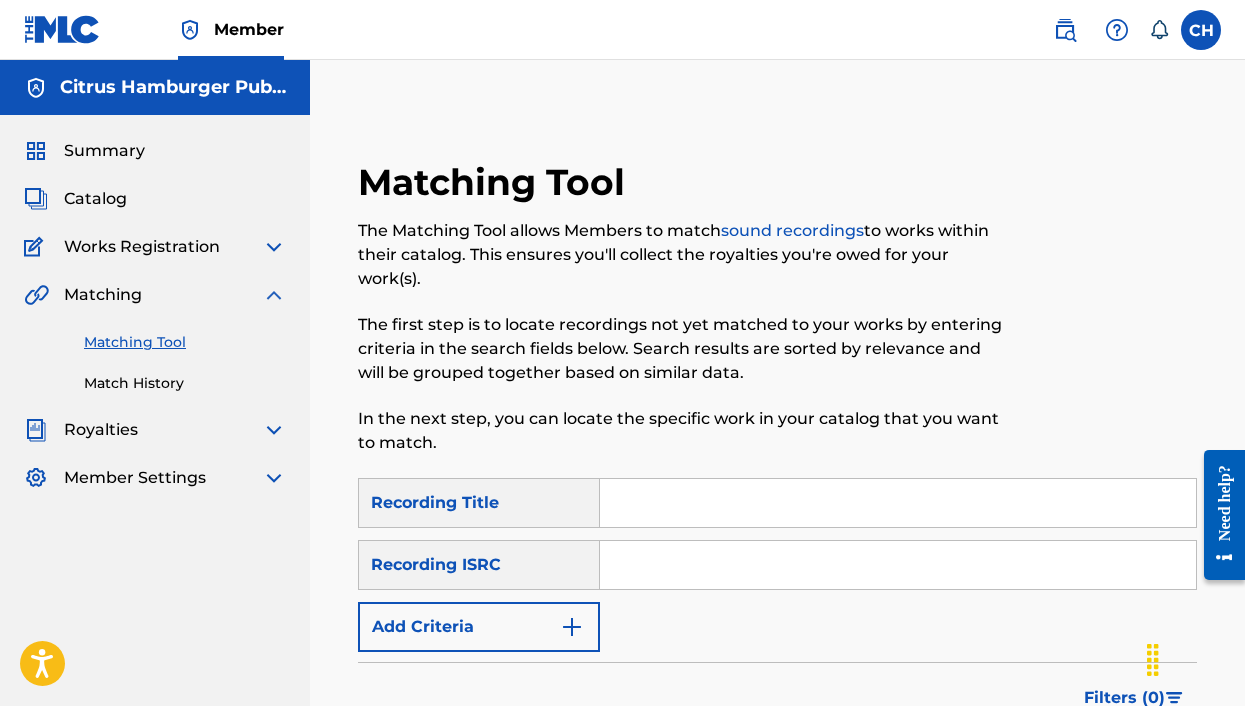 click at bounding box center (898, 565) 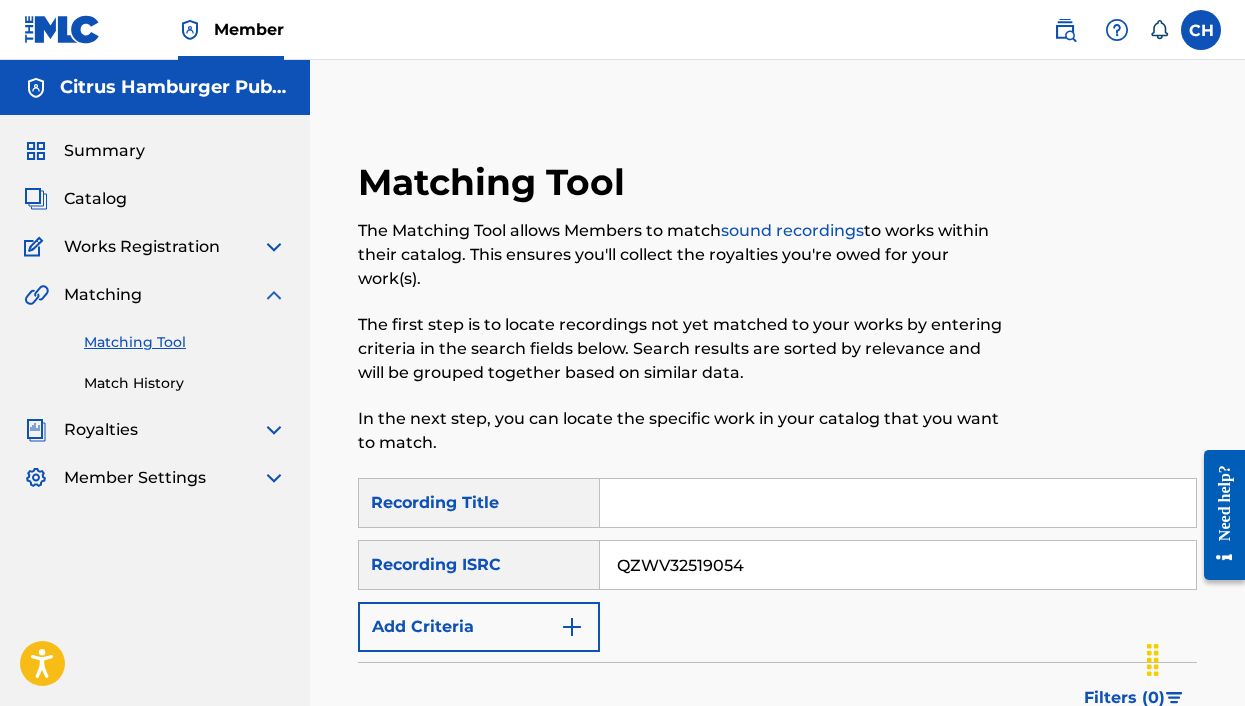 type on "QZWV32519054" 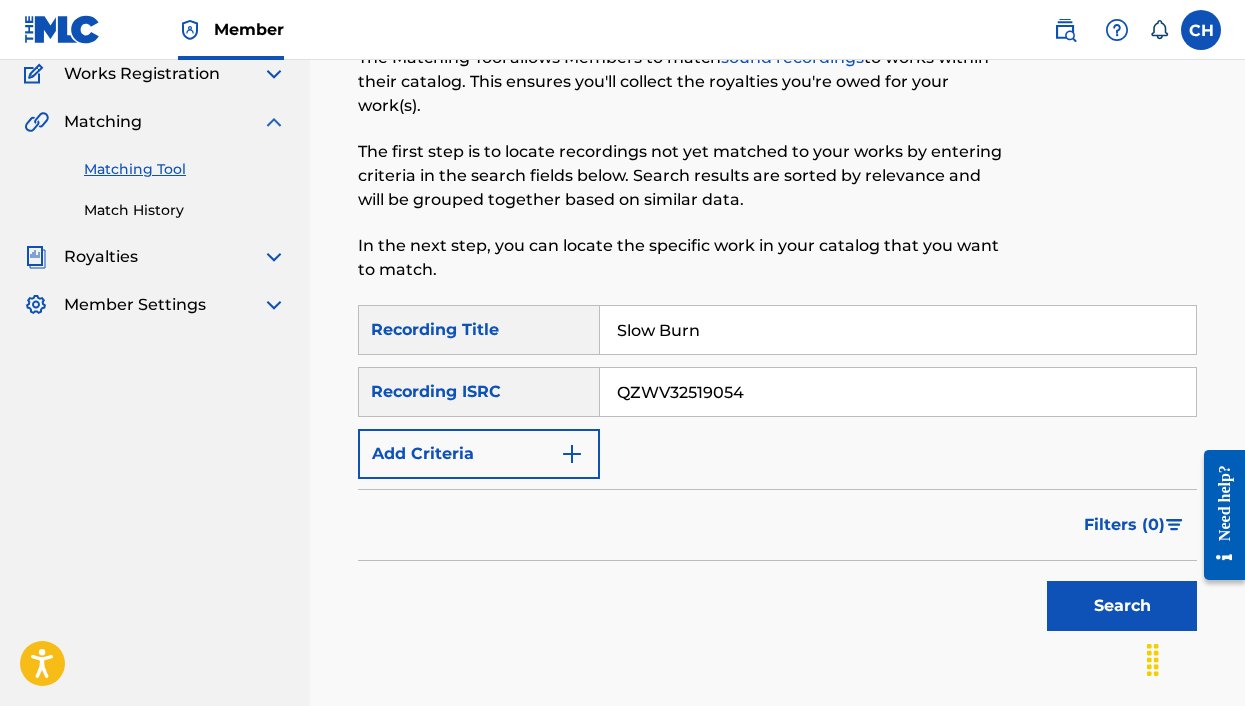 scroll, scrollTop: 224, scrollLeft: 0, axis: vertical 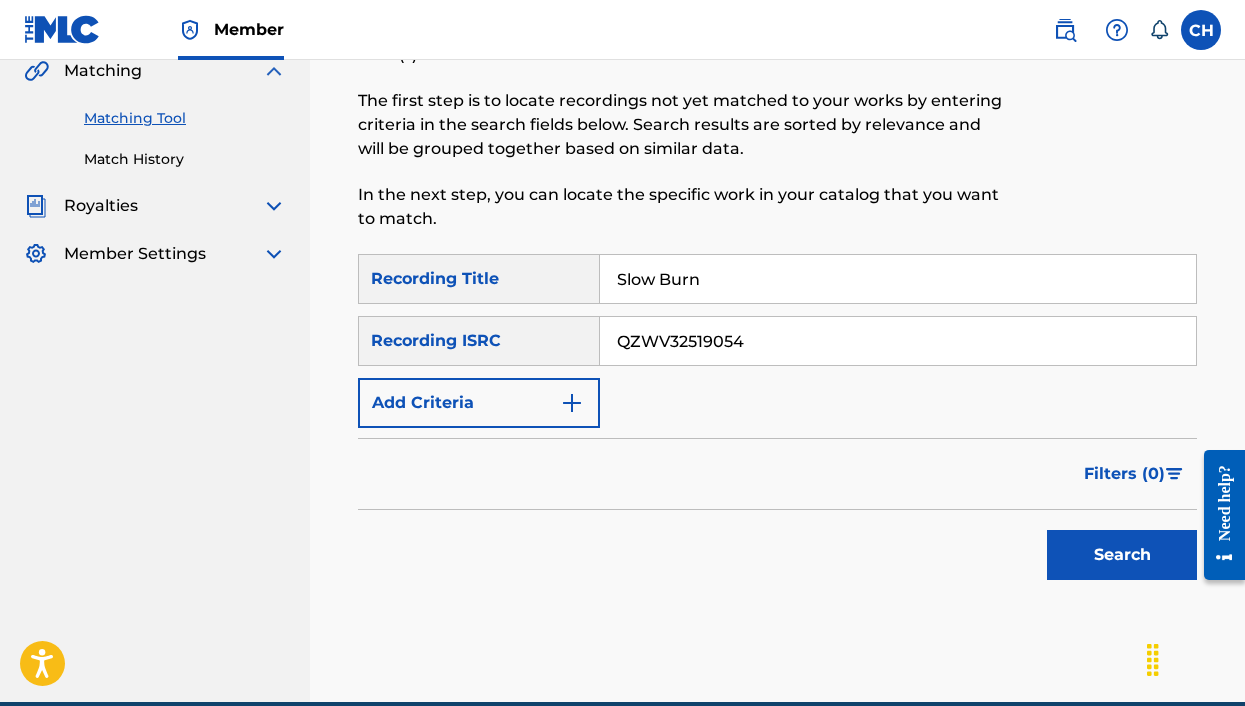 type on "Slow Burn" 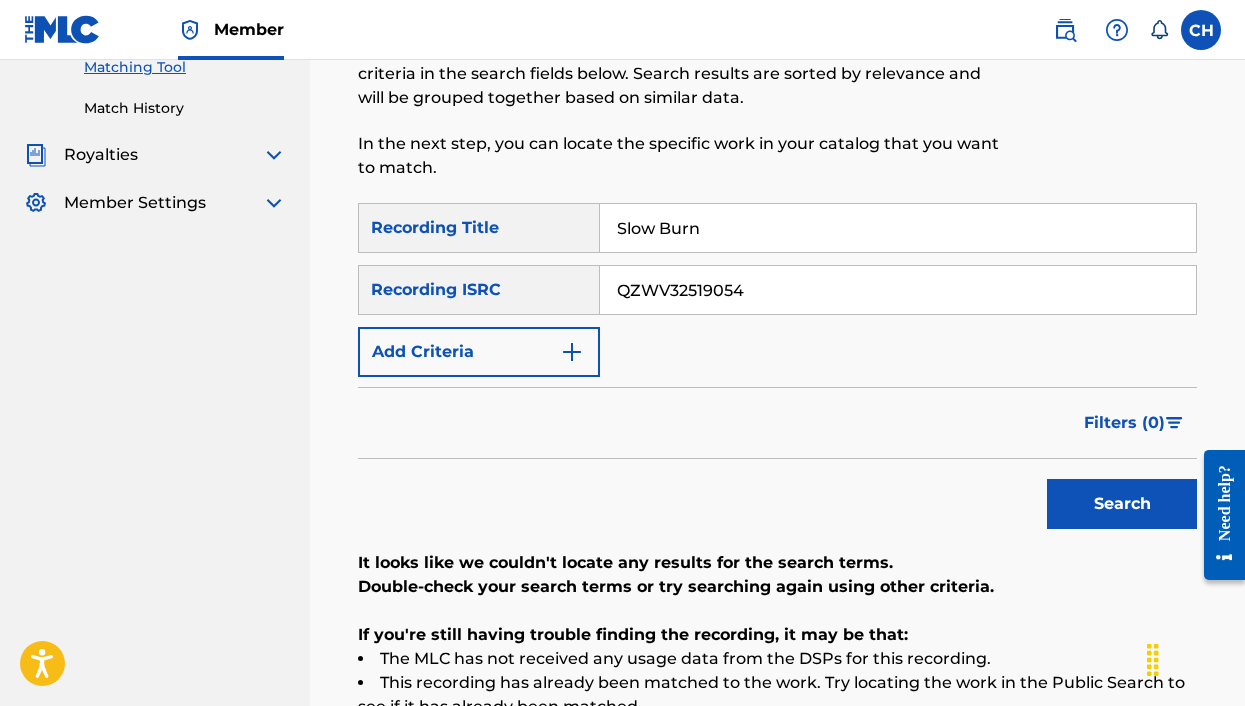 scroll, scrollTop: 64, scrollLeft: 0, axis: vertical 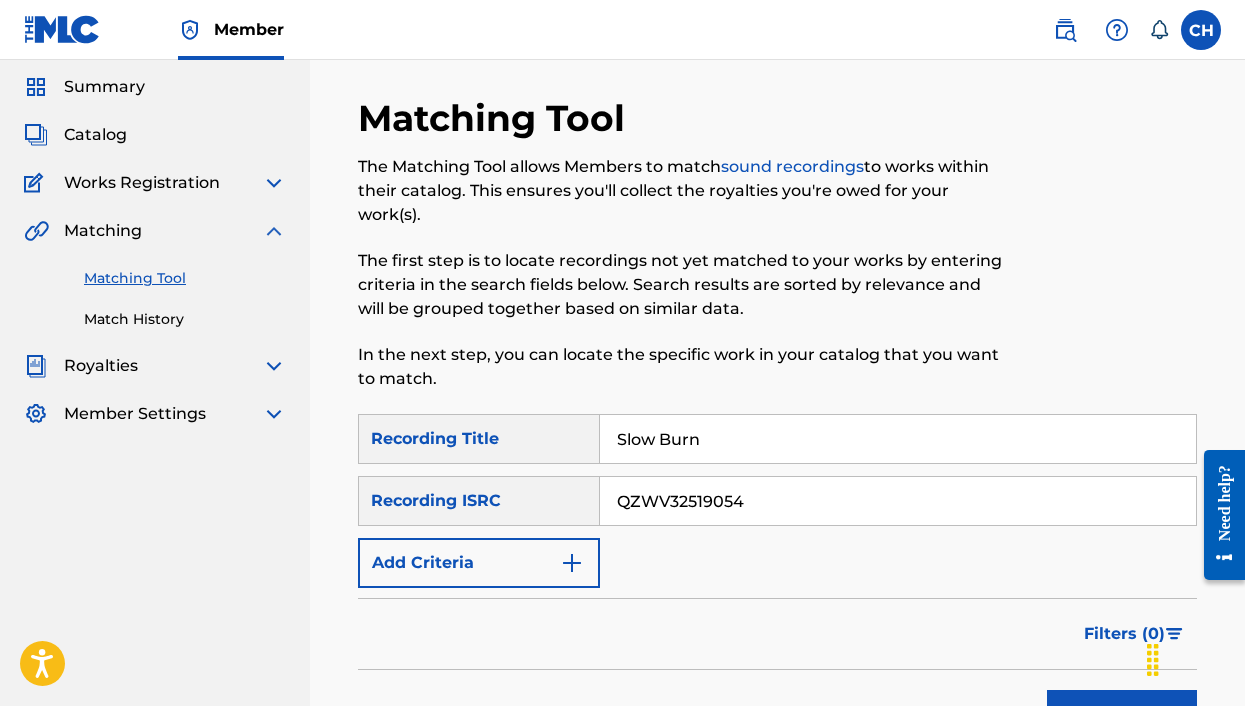 click on "Royalties" at bounding box center [101, 366] 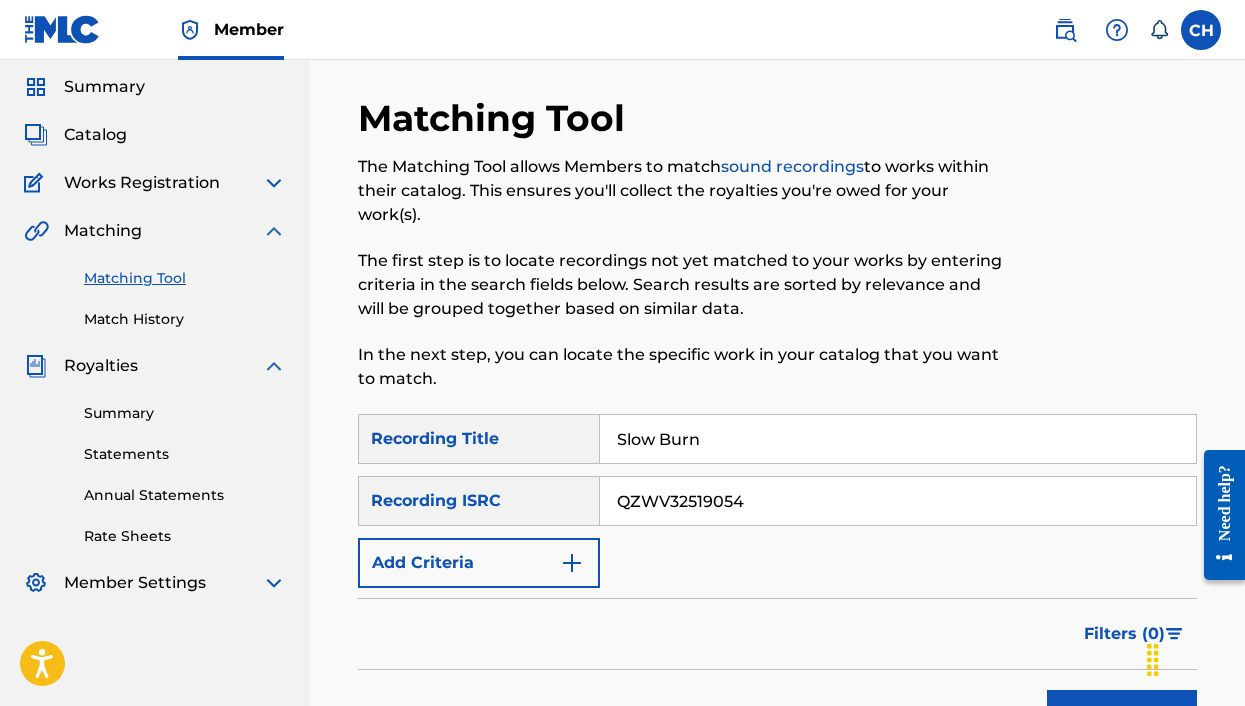 click on "Annual Statements" at bounding box center [185, 495] 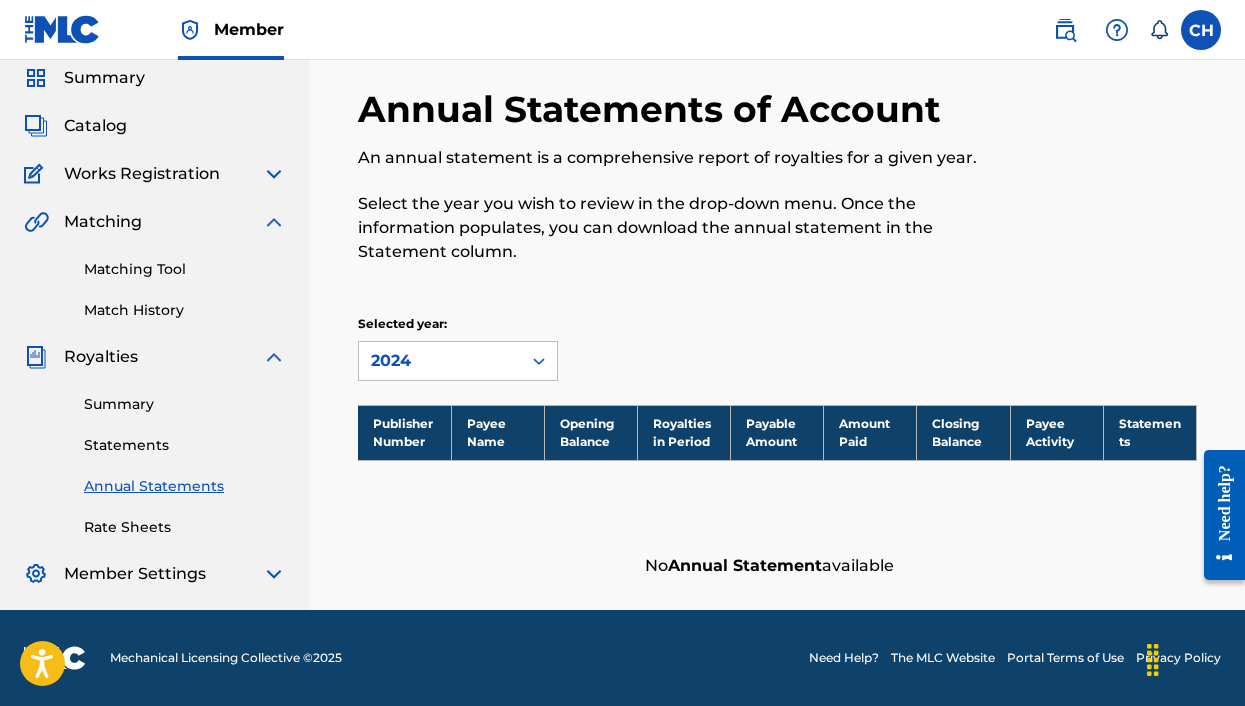 scroll, scrollTop: 73, scrollLeft: 0, axis: vertical 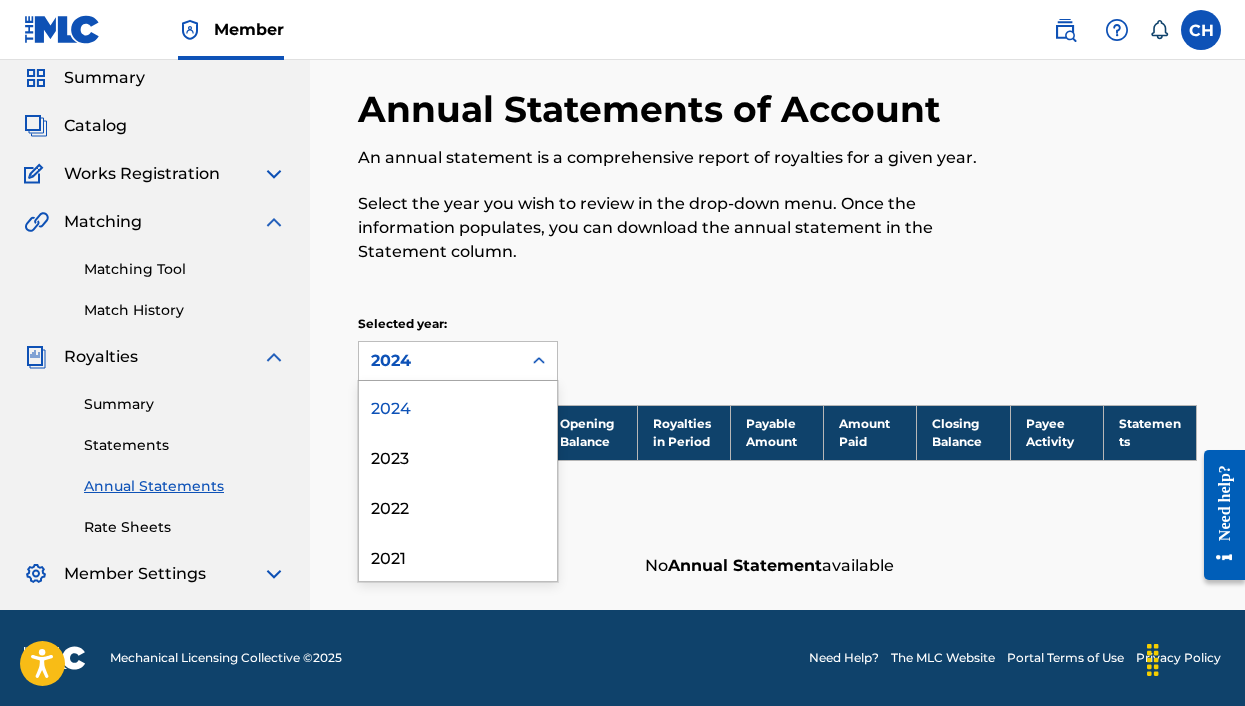 click on "2024" at bounding box center [440, 361] 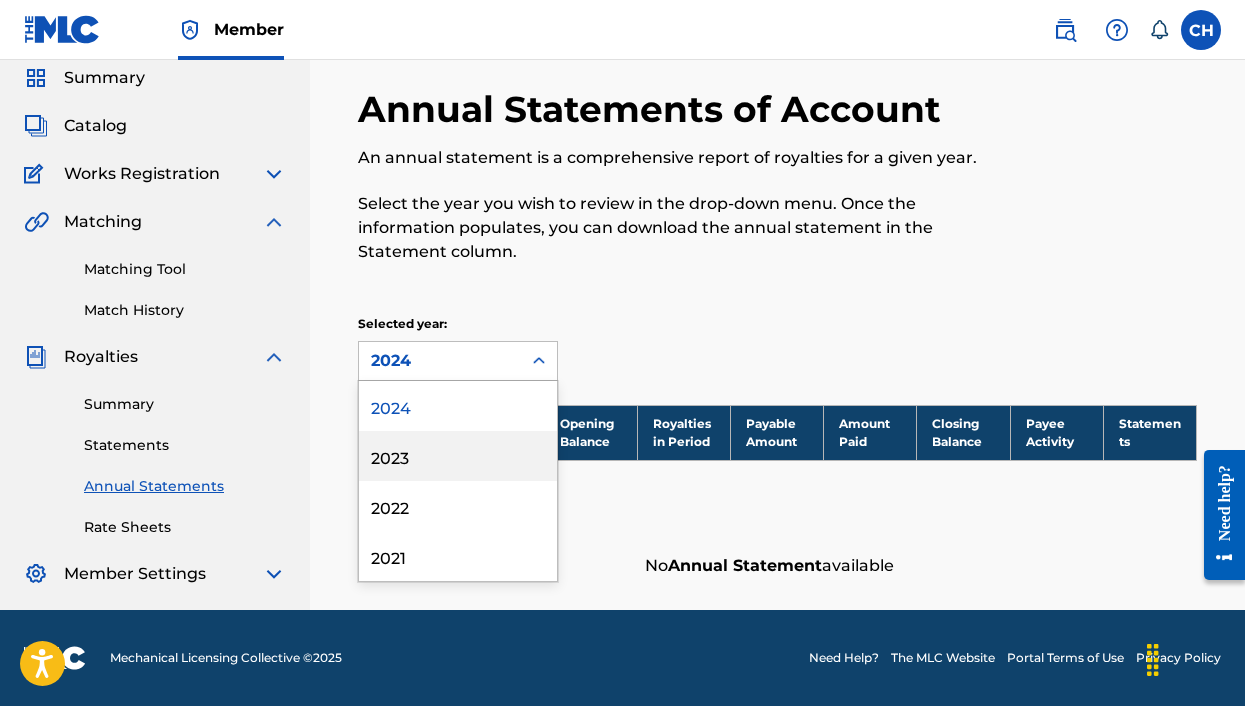 click on "2023" at bounding box center [458, 456] 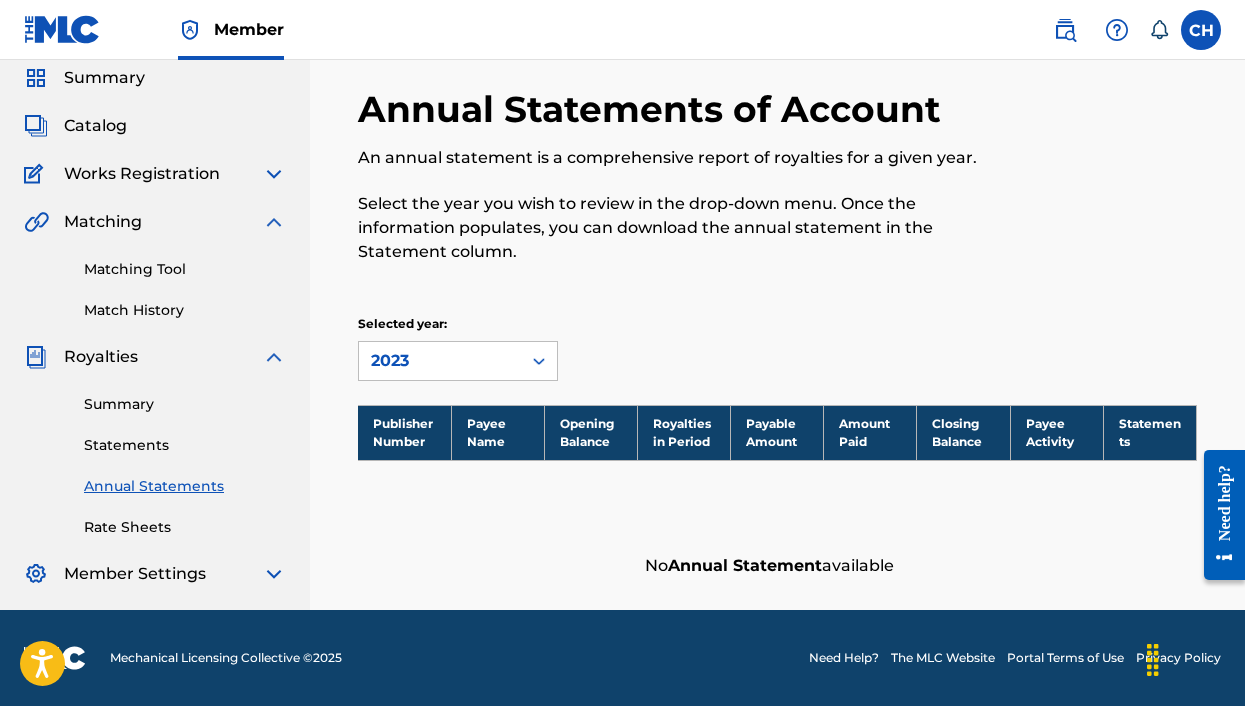 click on "2023" at bounding box center [440, 361] 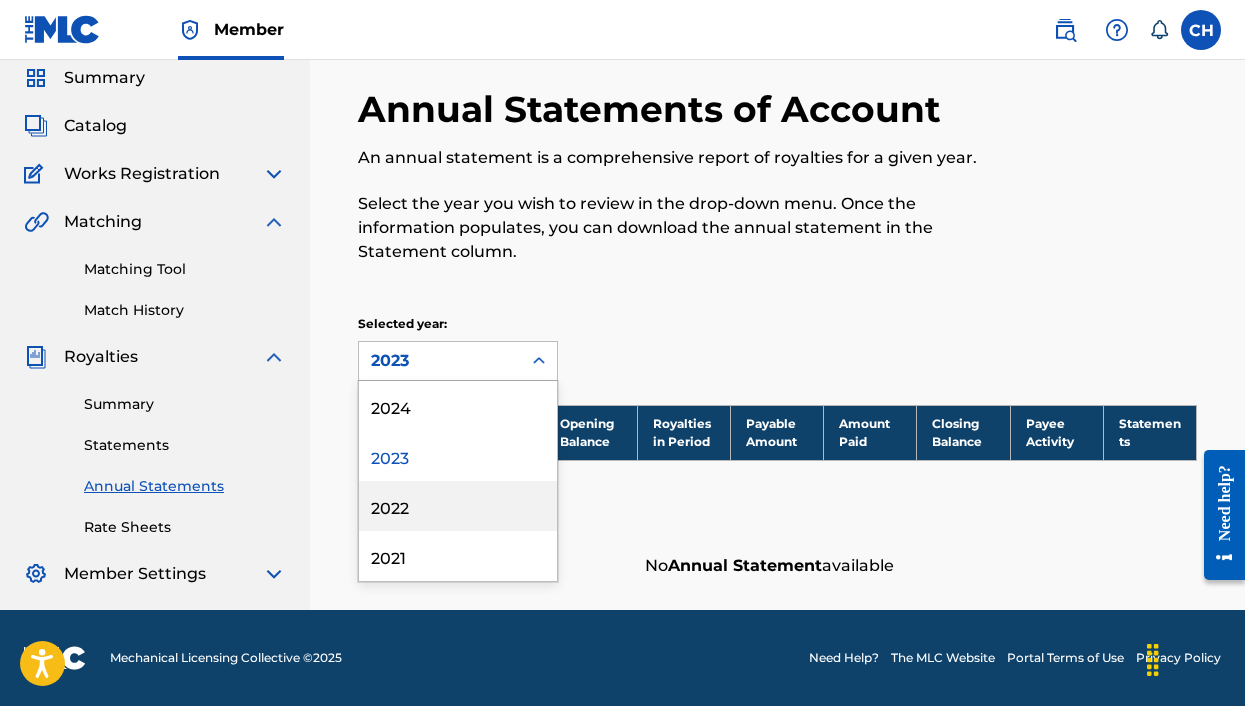 click on "2022" at bounding box center [458, 506] 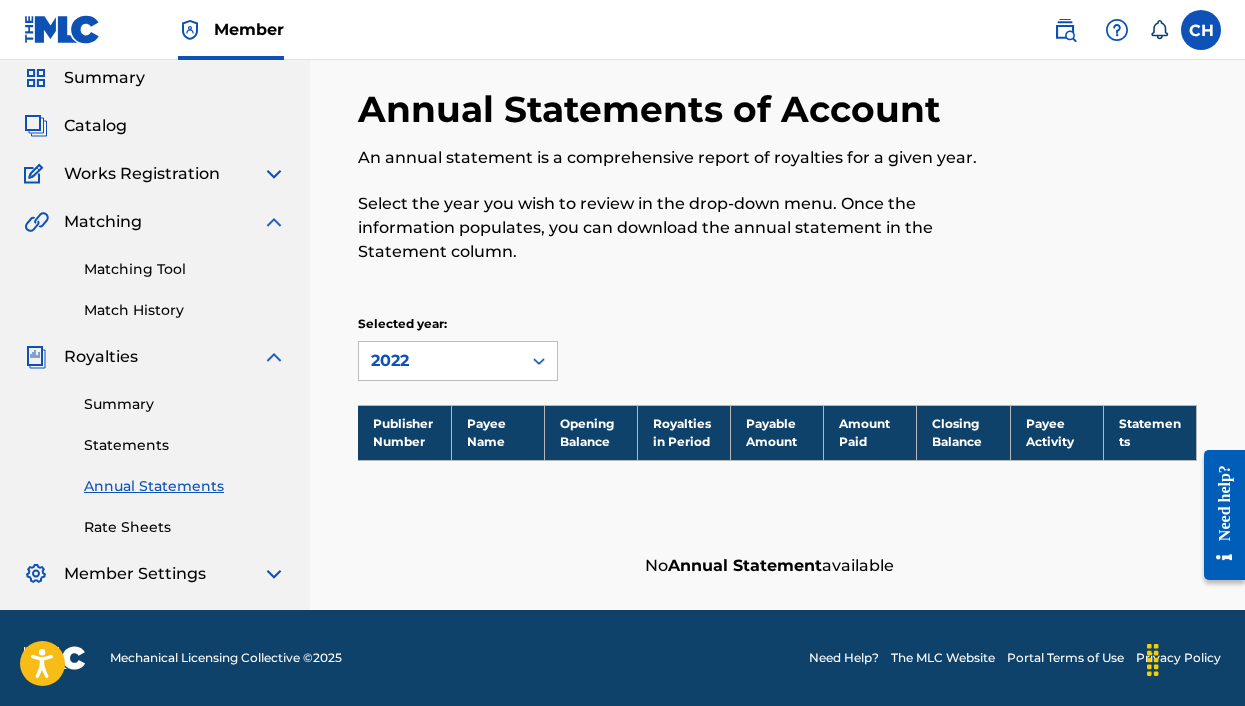 click on "Selected year:" at bounding box center [458, 324] 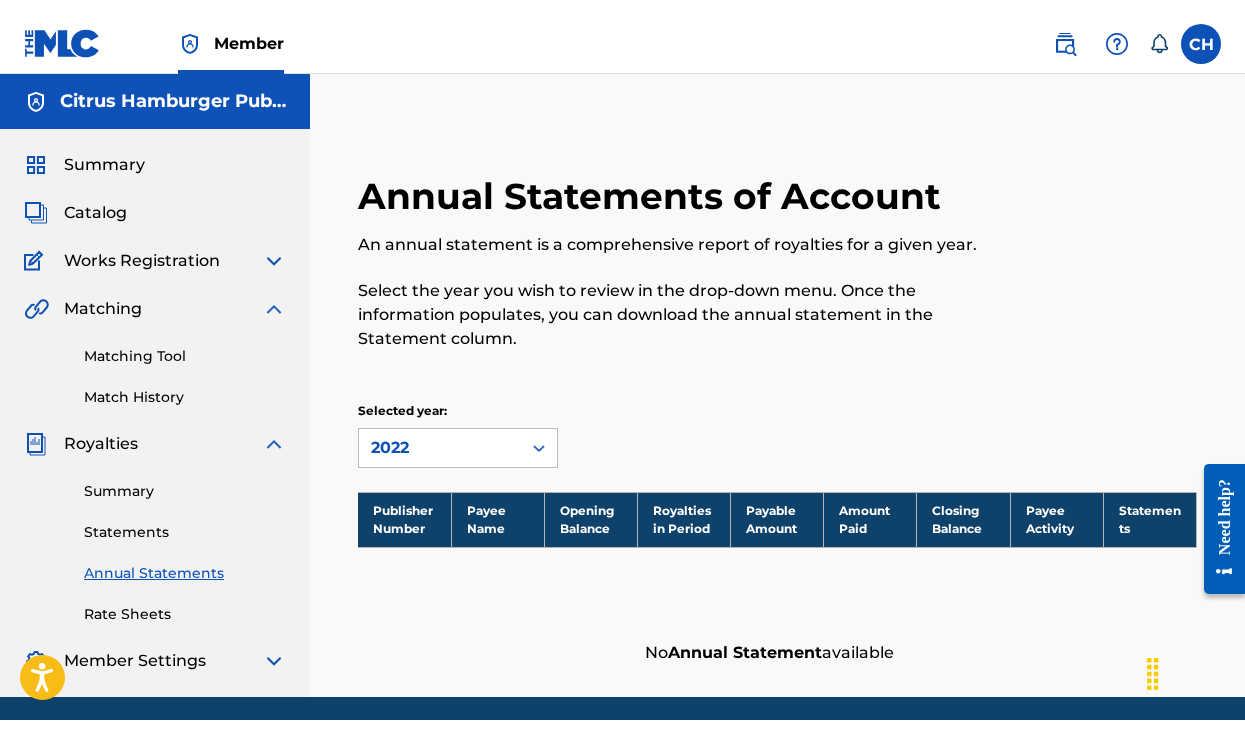 scroll, scrollTop: 0, scrollLeft: 0, axis: both 